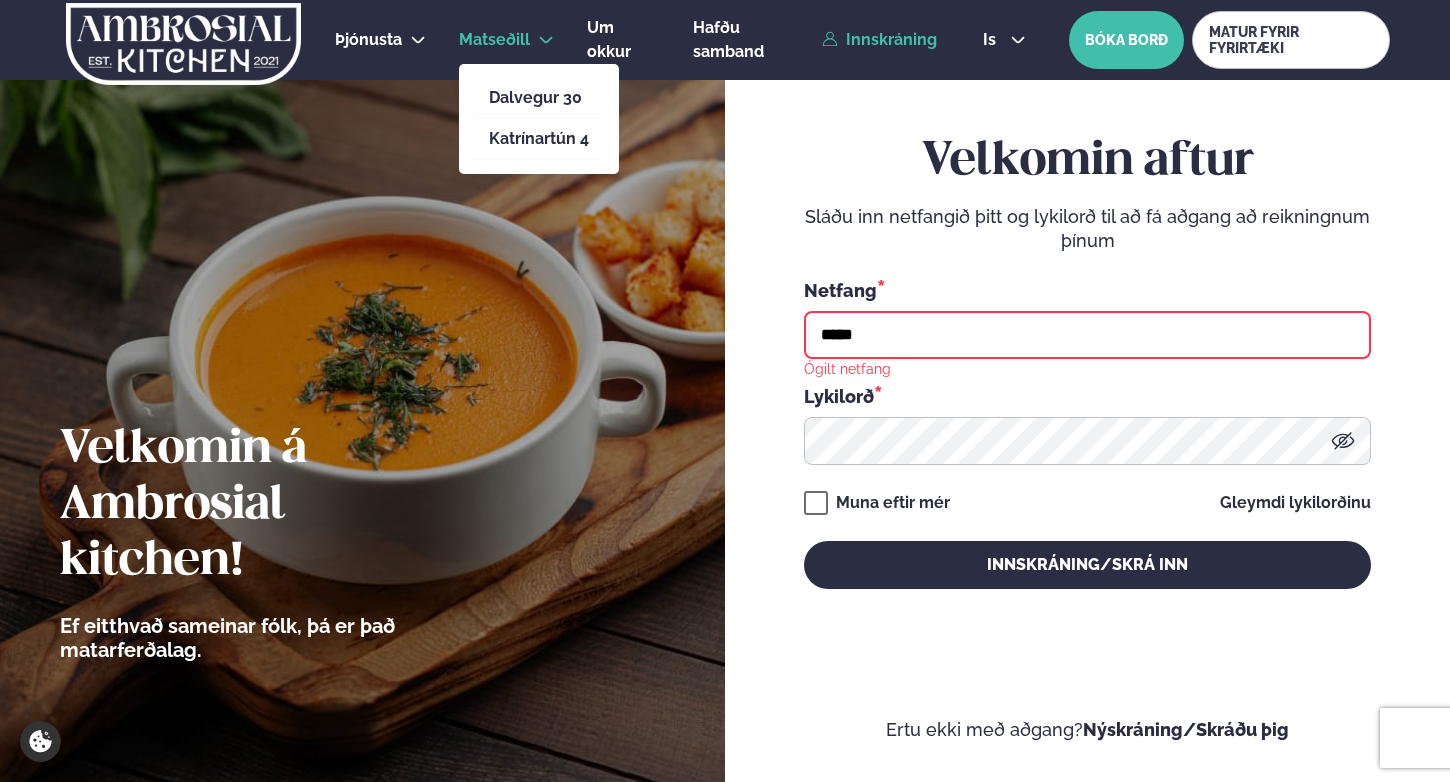 scroll, scrollTop: 0, scrollLeft: 0, axis: both 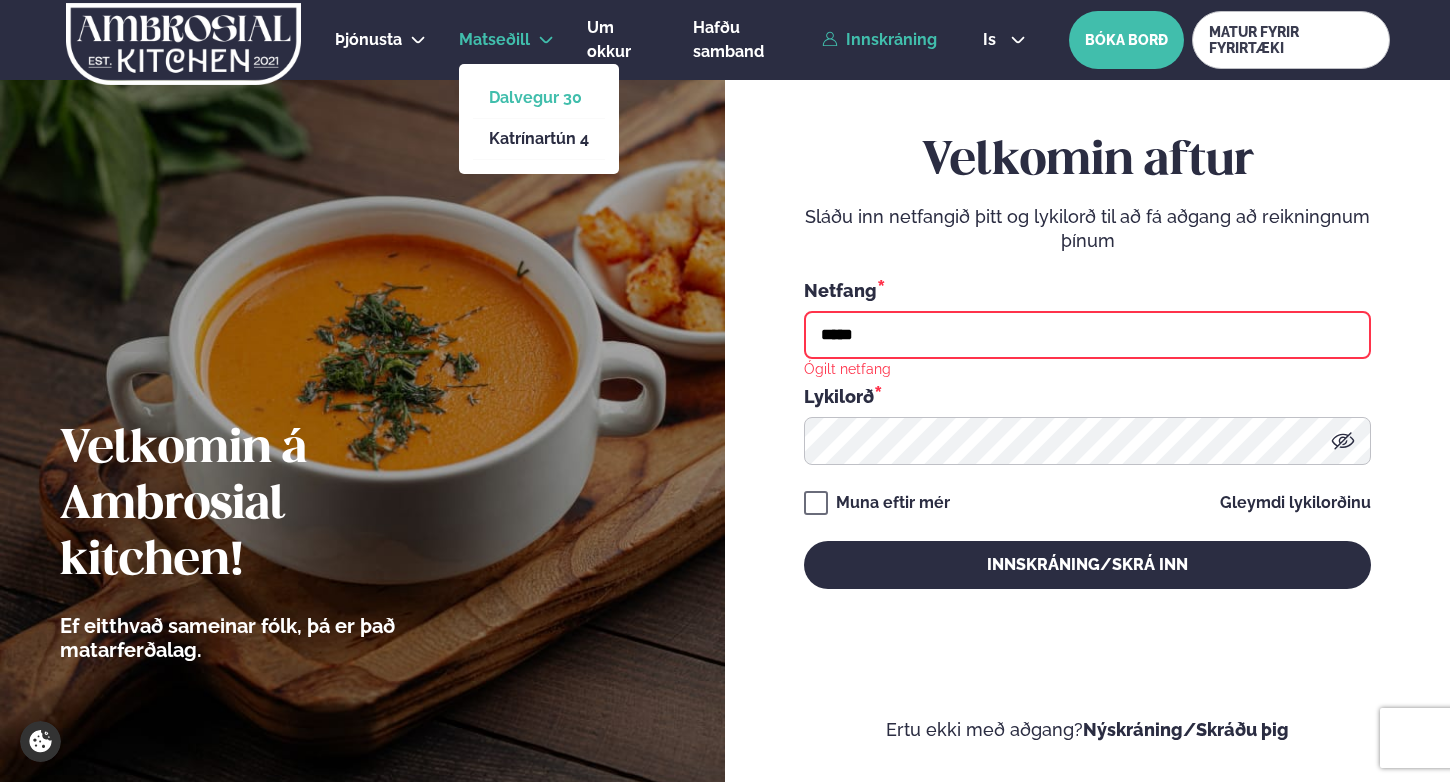 click on "Dalvegur 30" at bounding box center [539, 98] 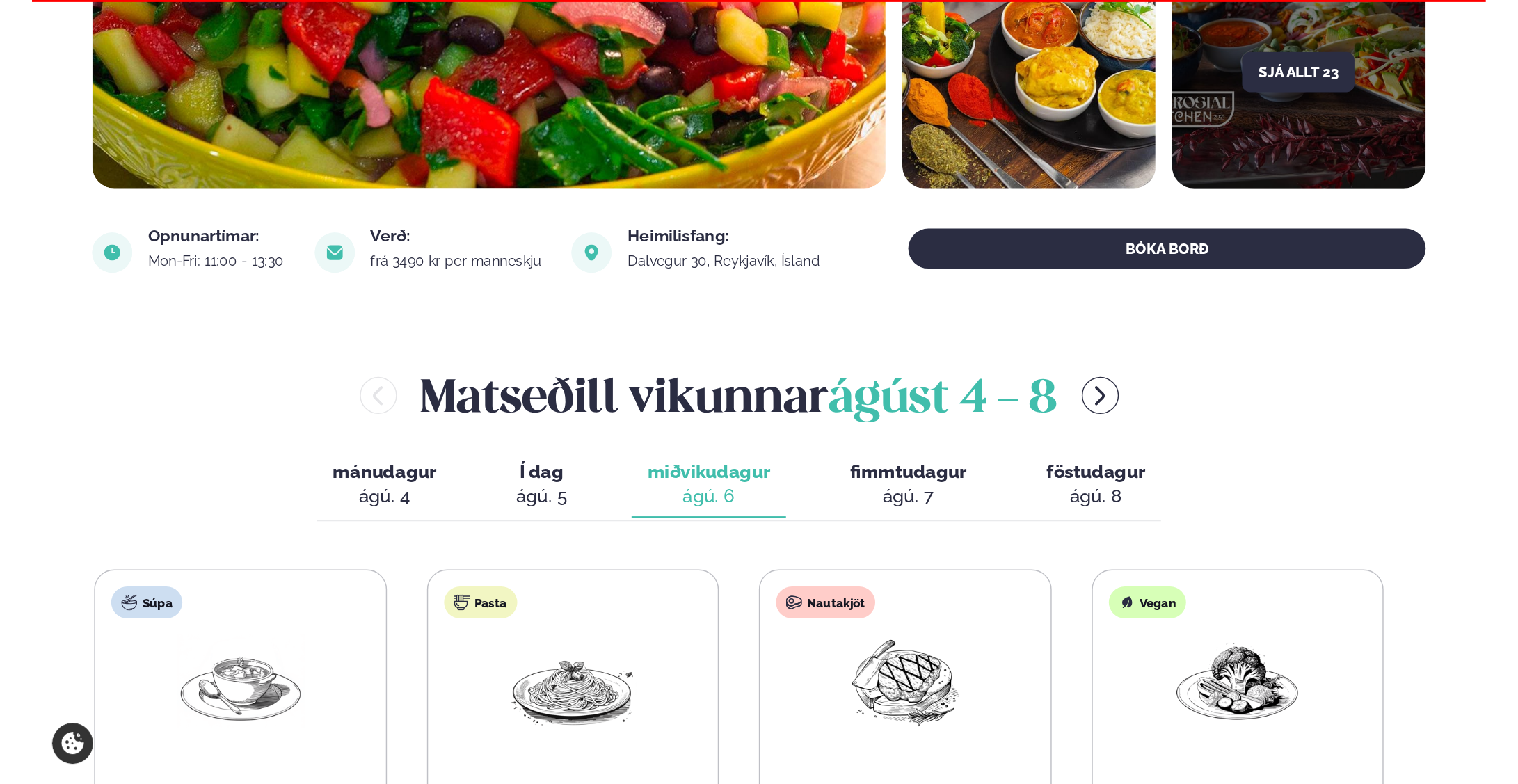 scroll, scrollTop: 374, scrollLeft: 0, axis: vertical 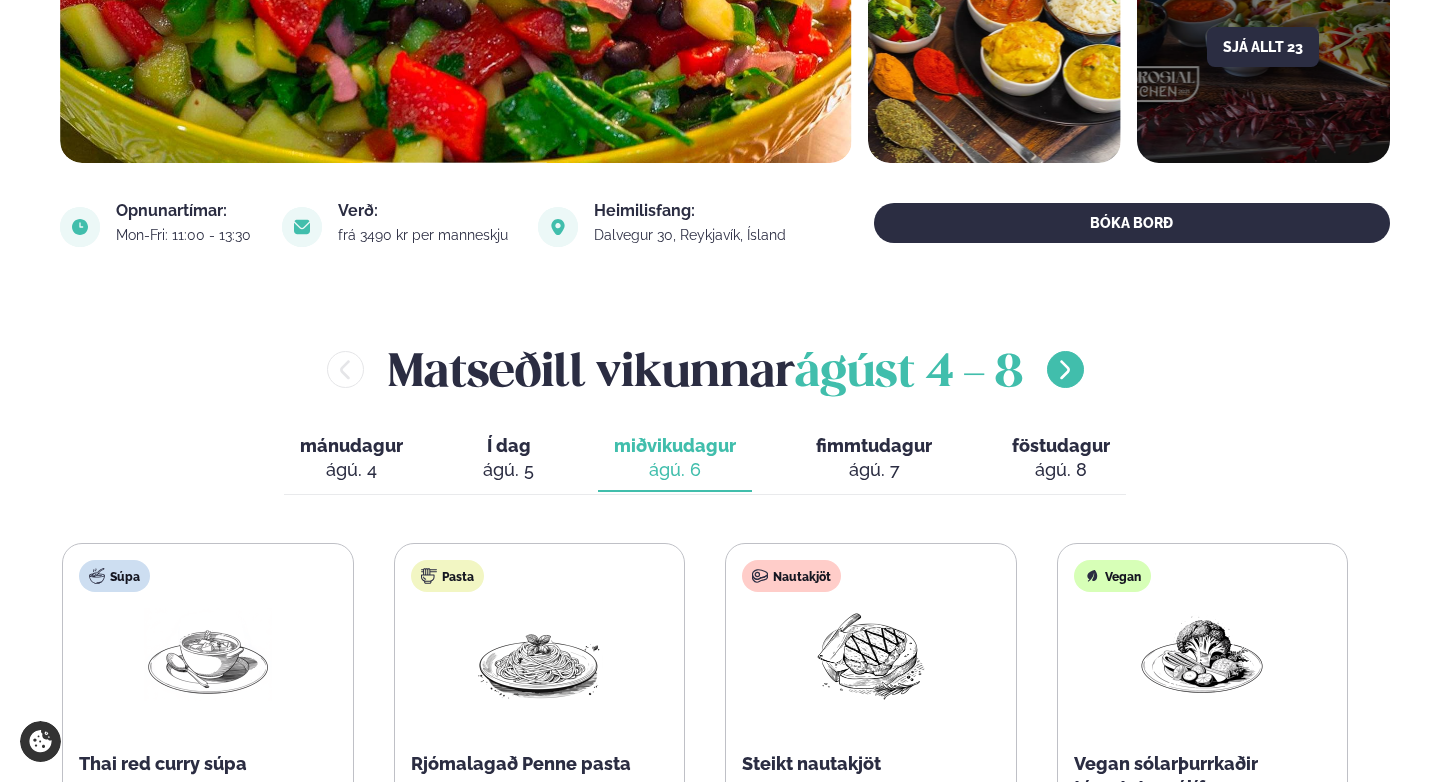 click 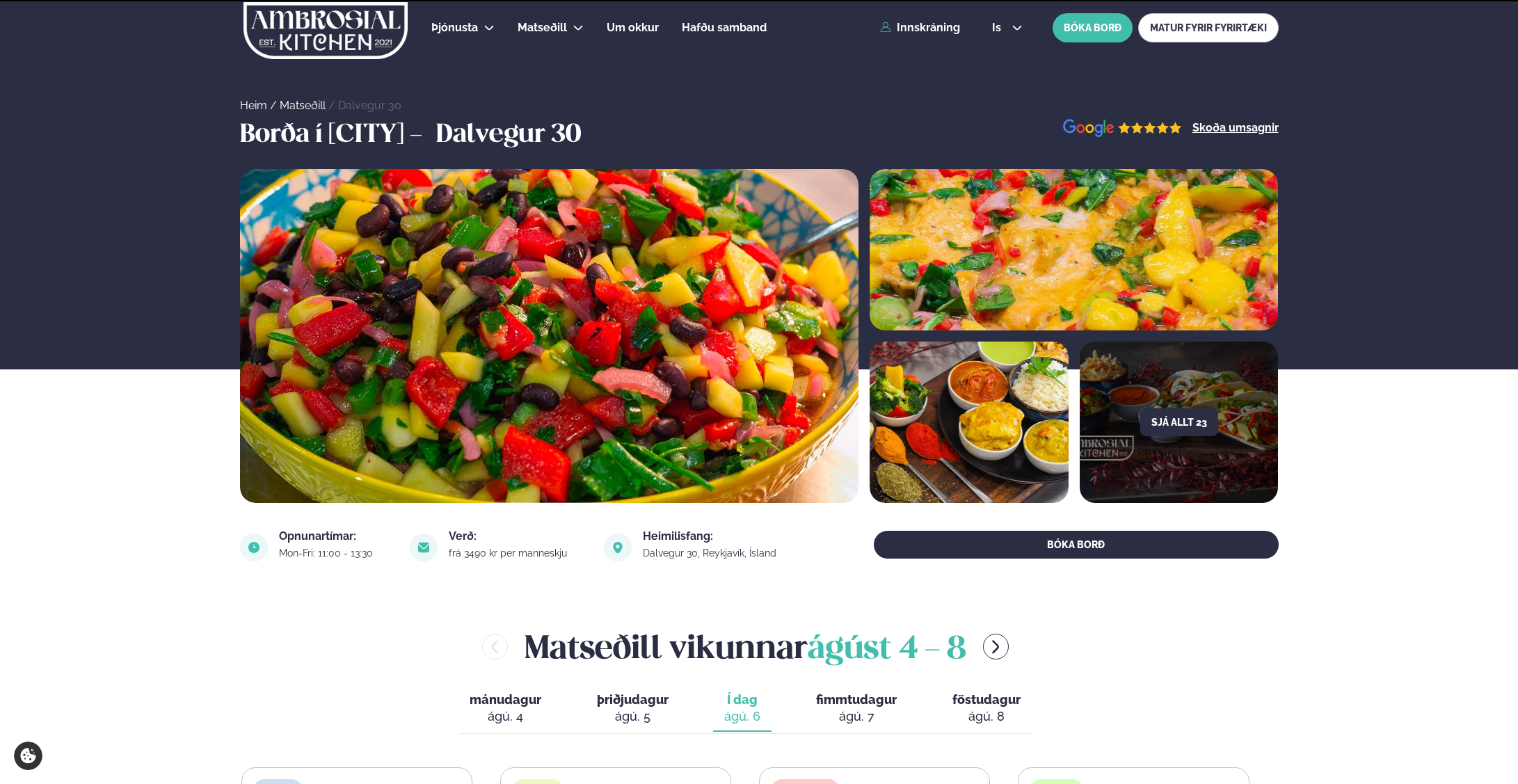 scroll, scrollTop: 493, scrollLeft: 0, axis: vertical 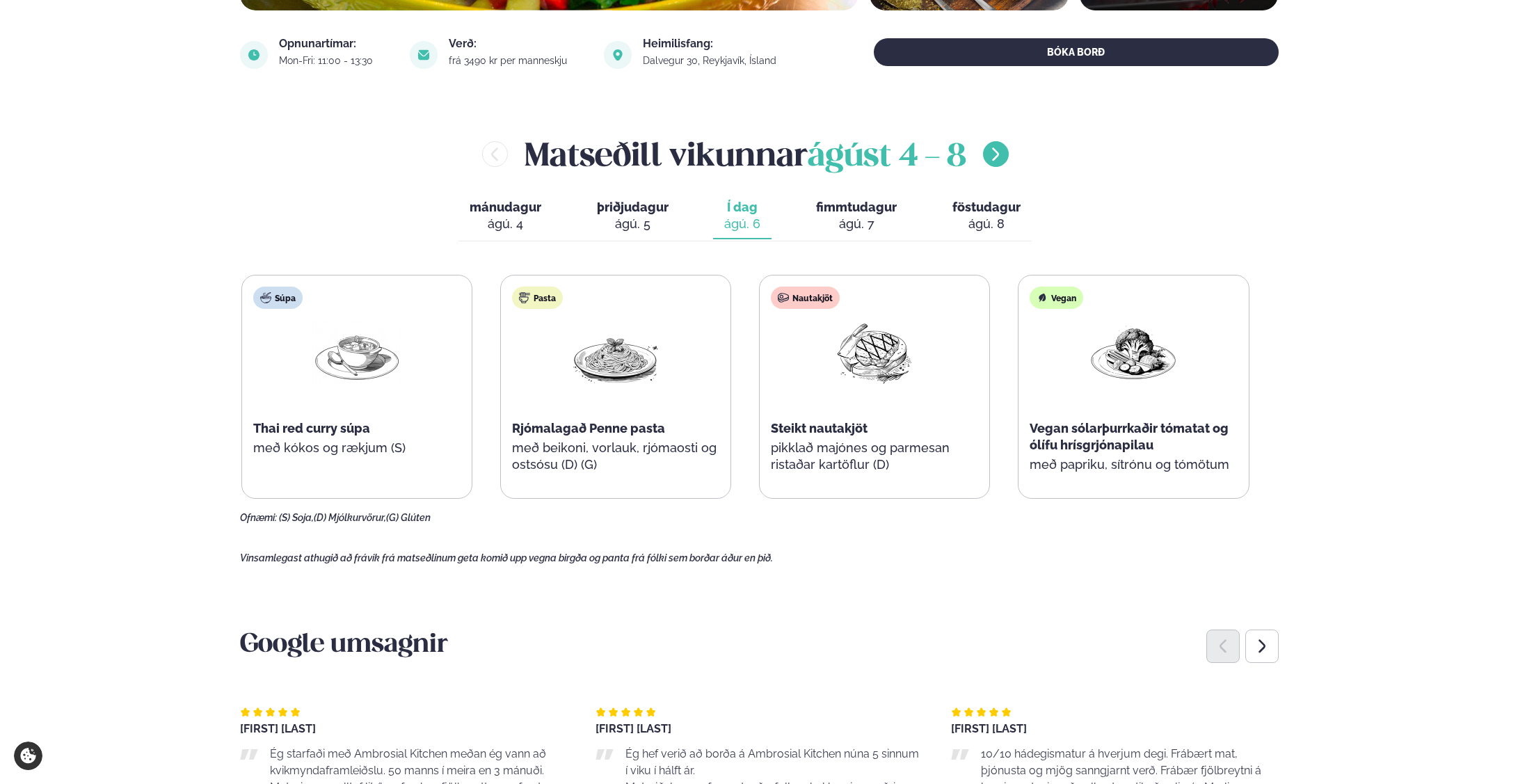 click 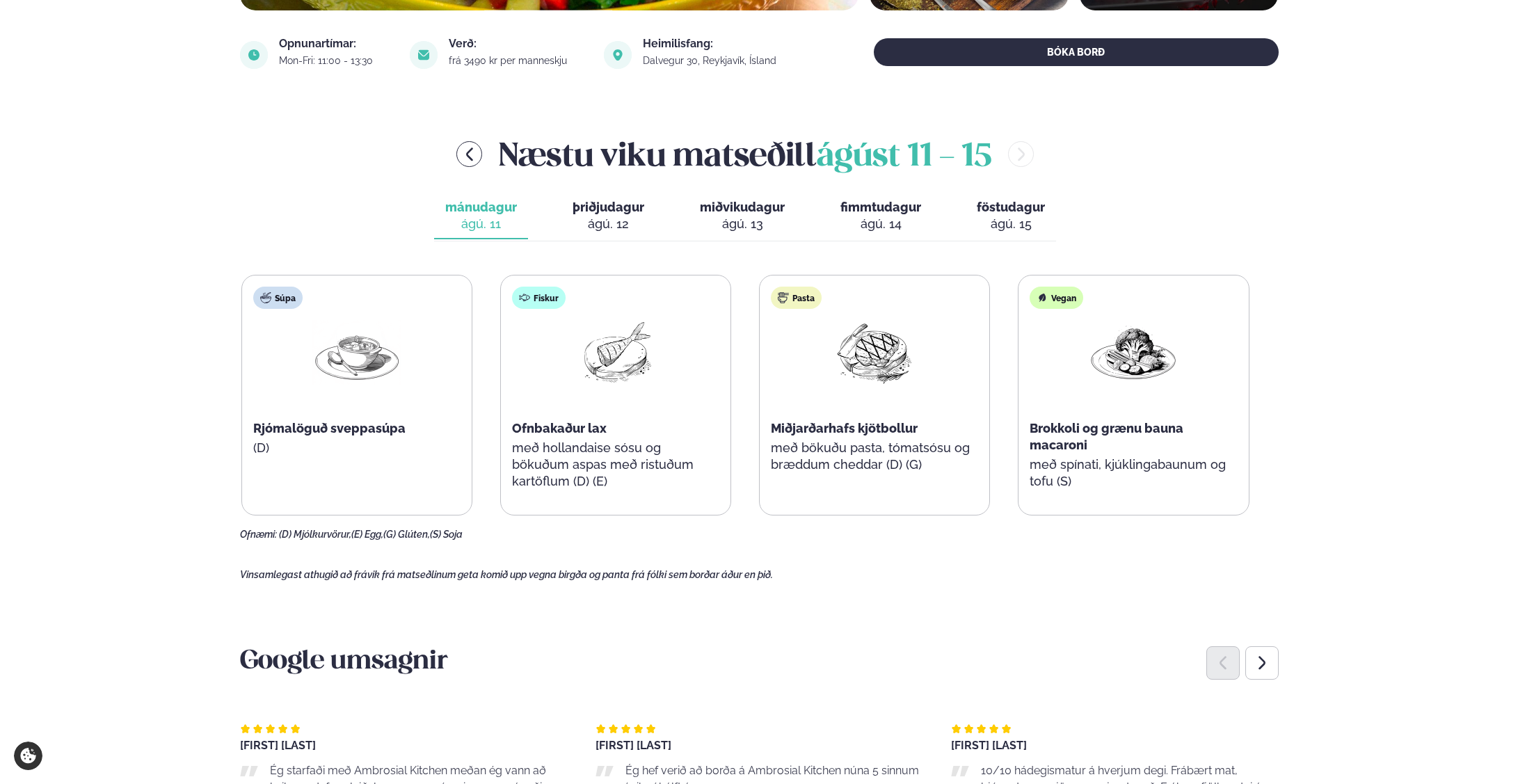click on "ágú. 12" at bounding box center (608, 224) 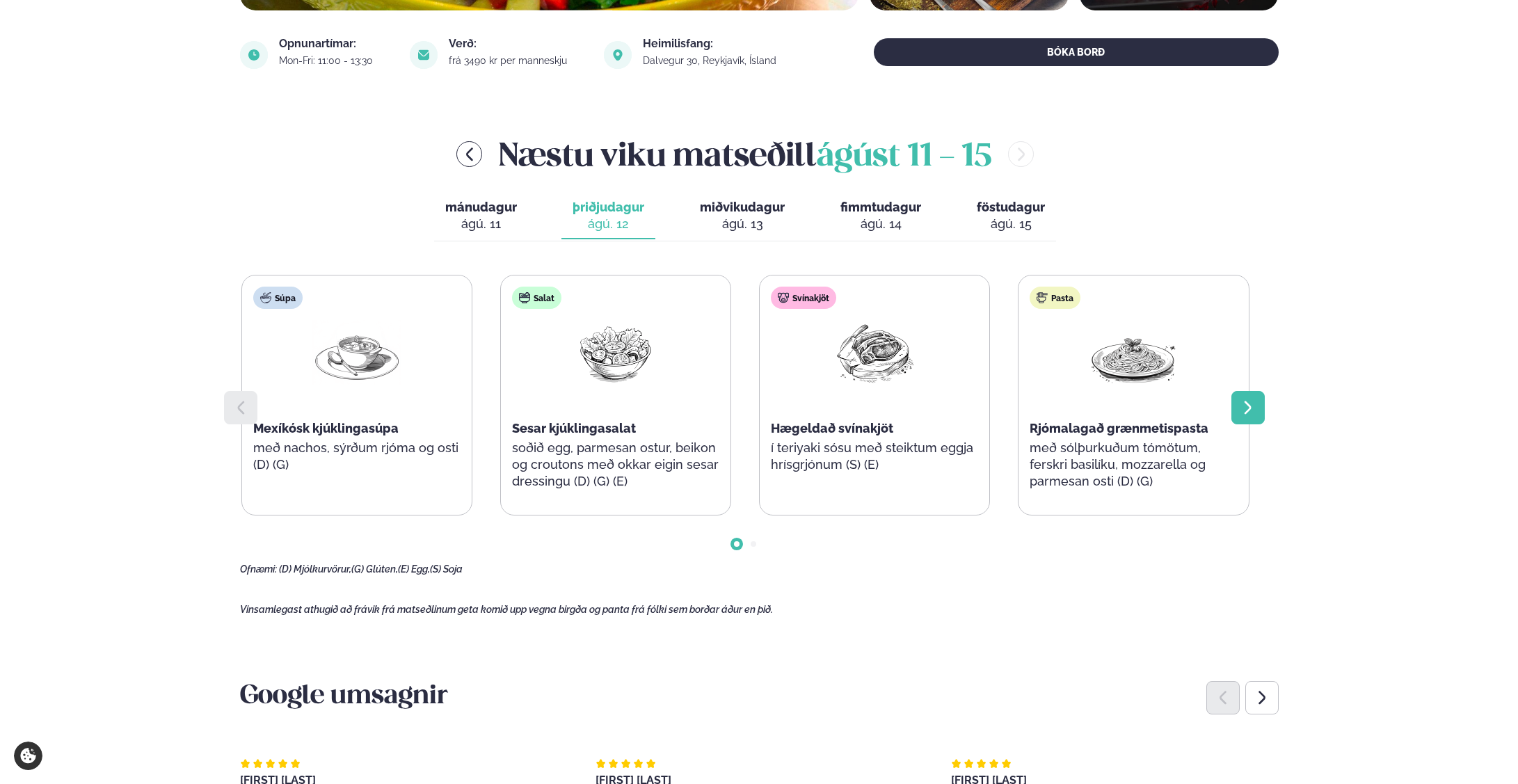 click 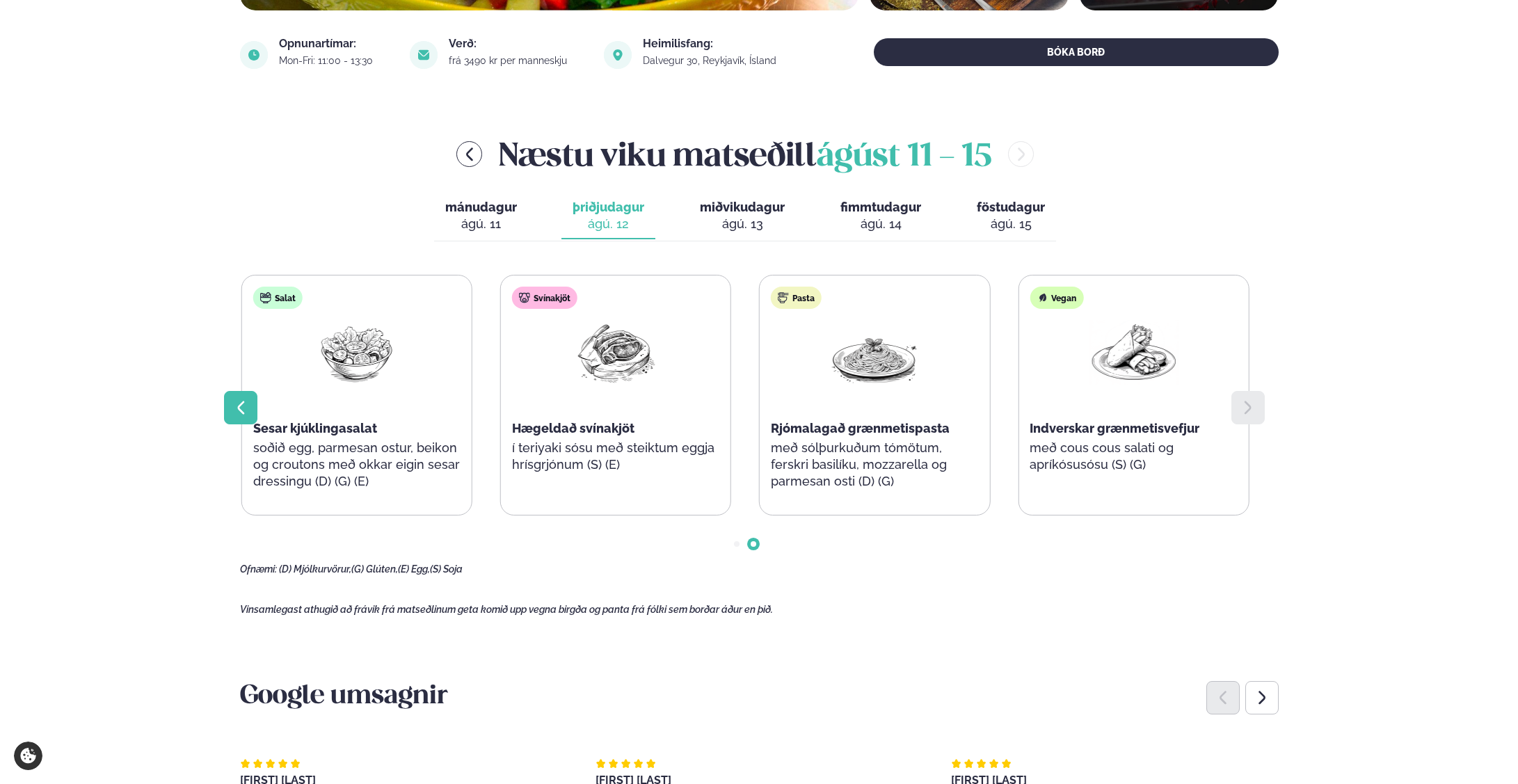 click 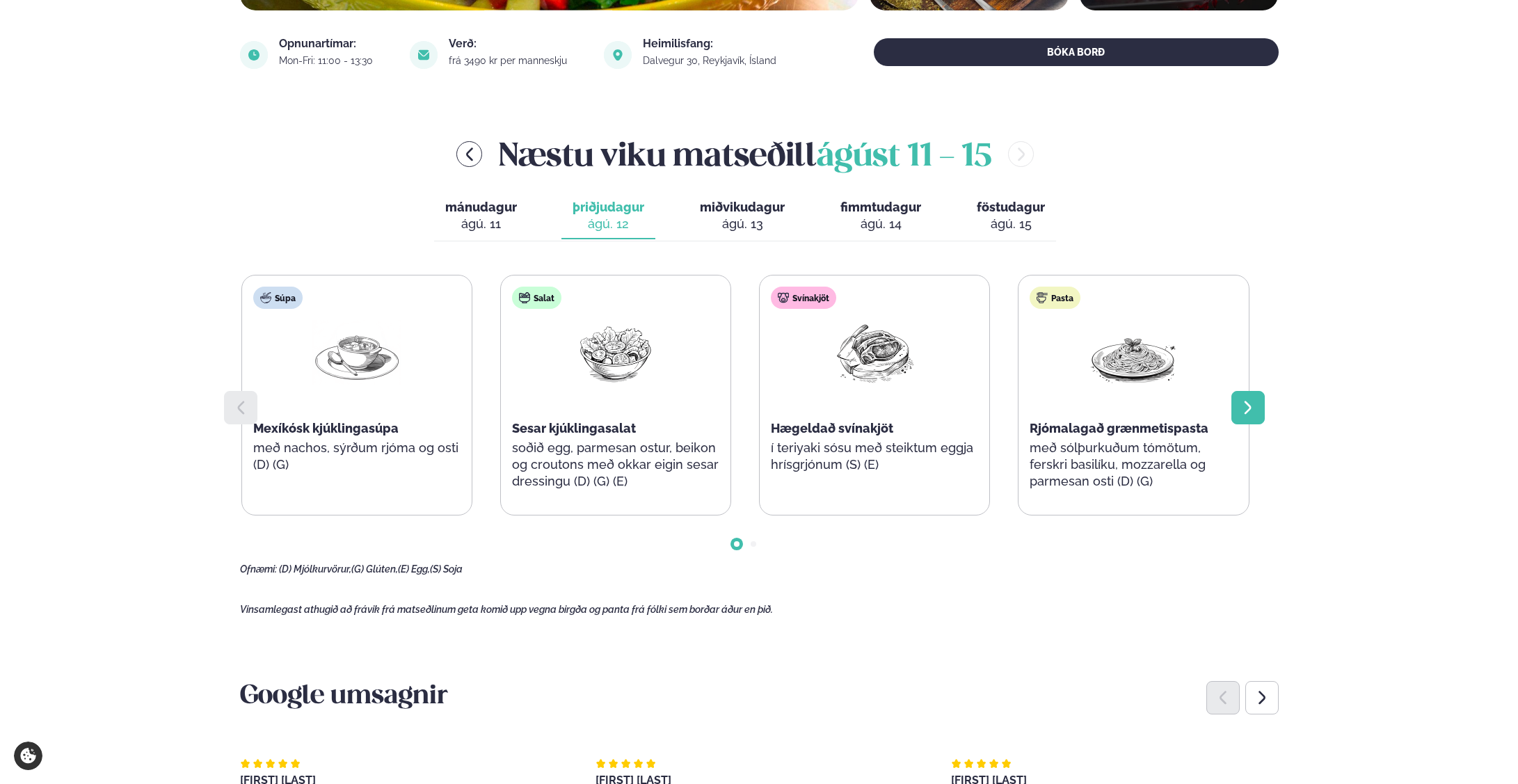 click at bounding box center (1248, 408) 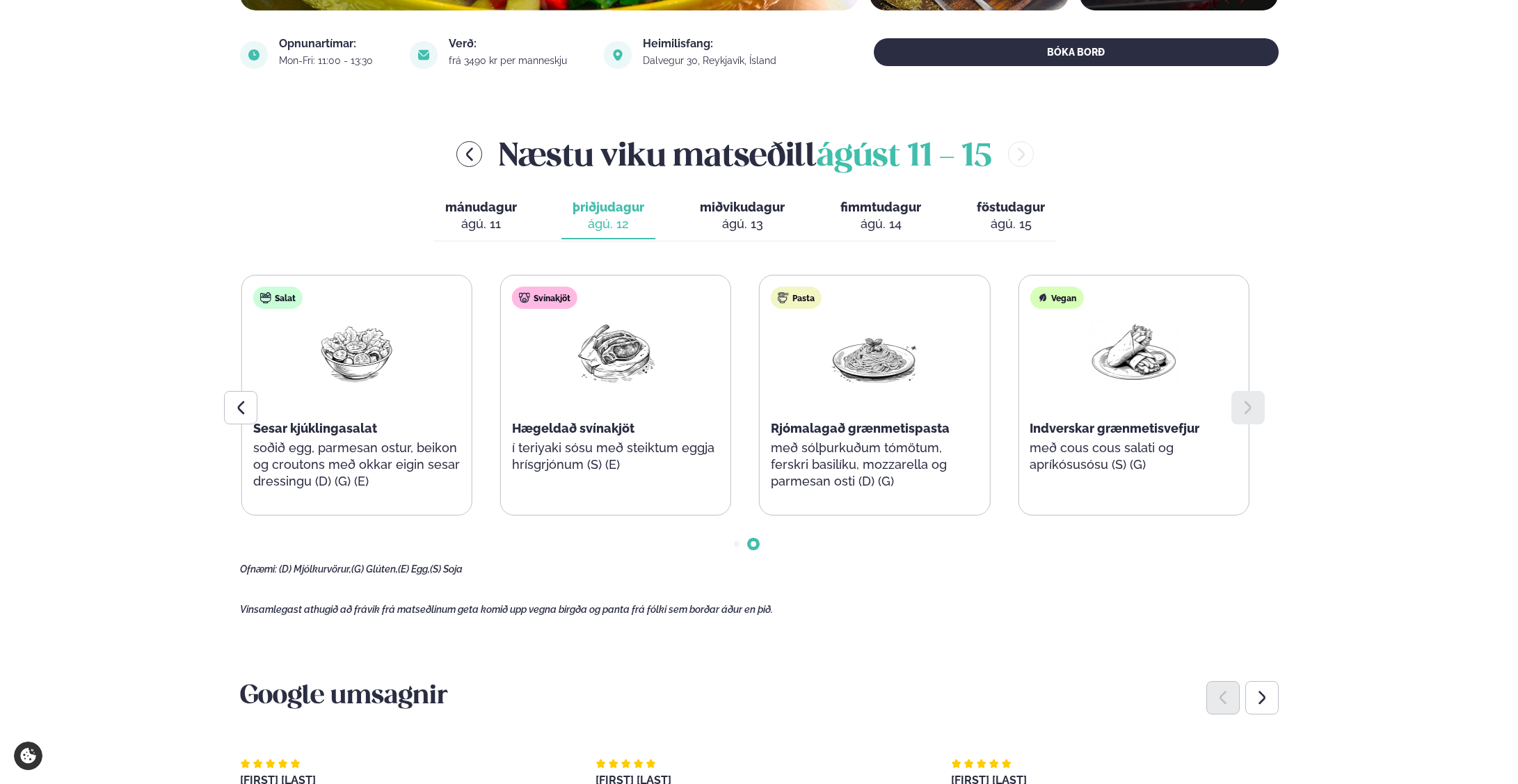 click on "ágú. 13" at bounding box center [742, 224] 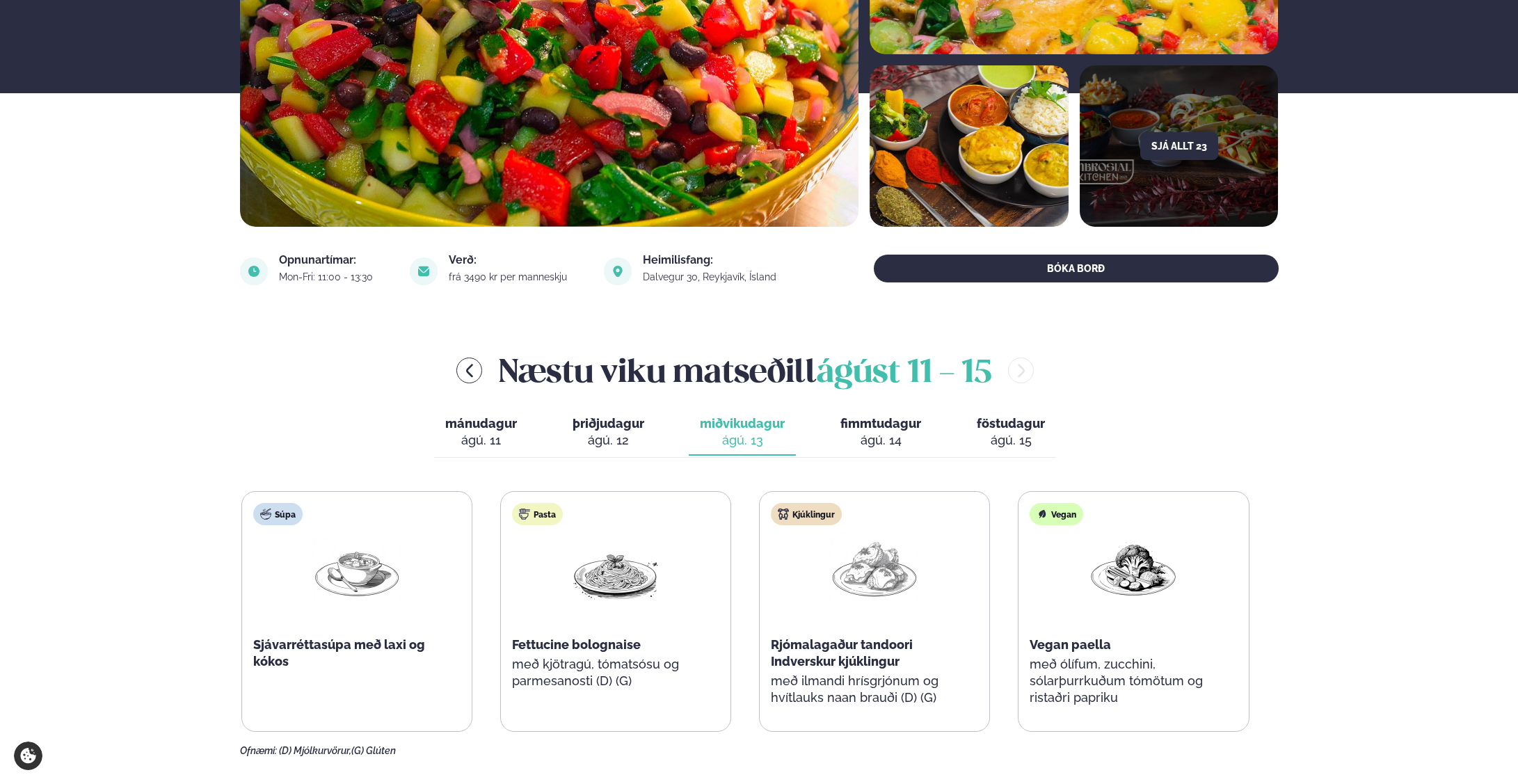 scroll, scrollTop: 0, scrollLeft: 0, axis: both 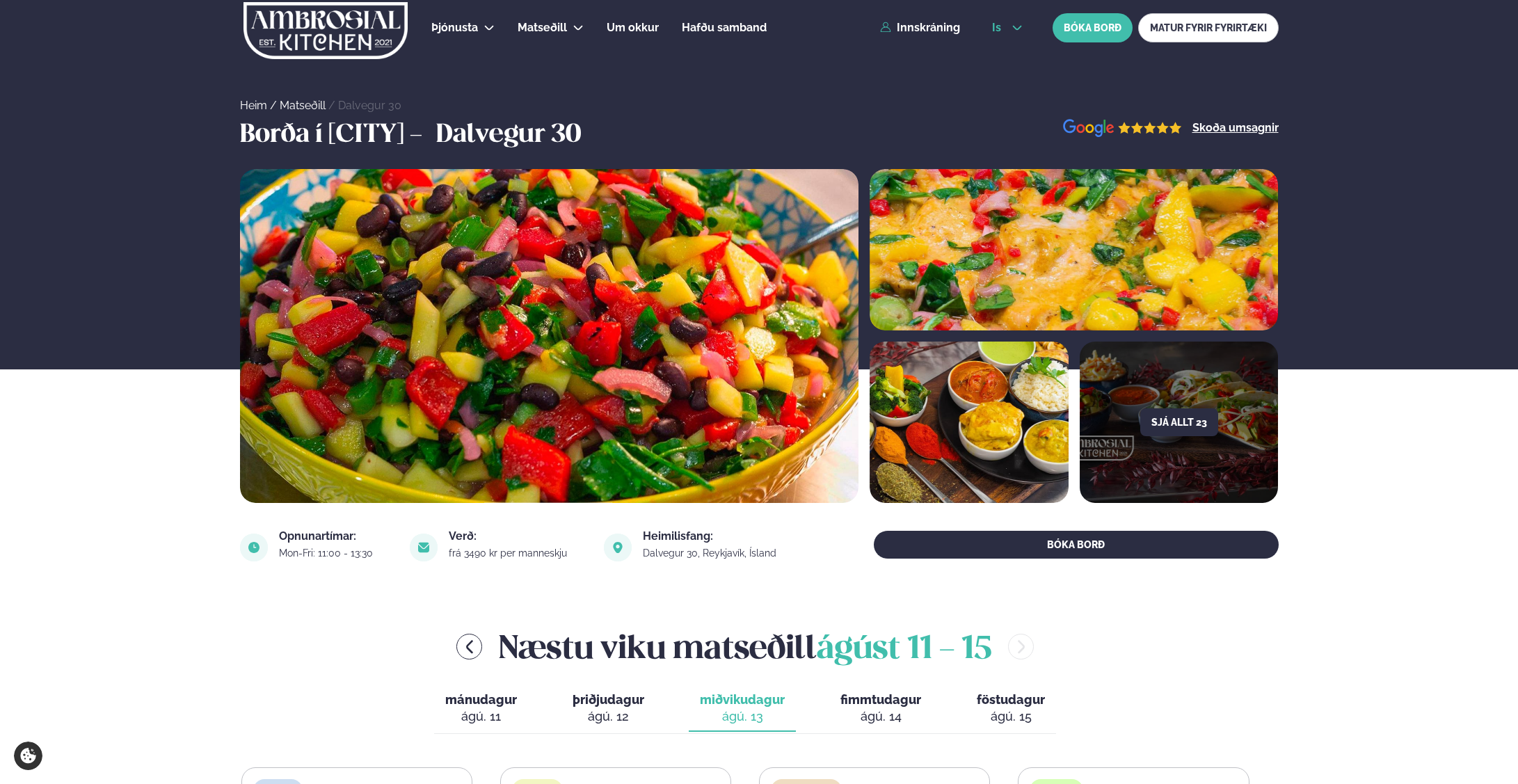 click 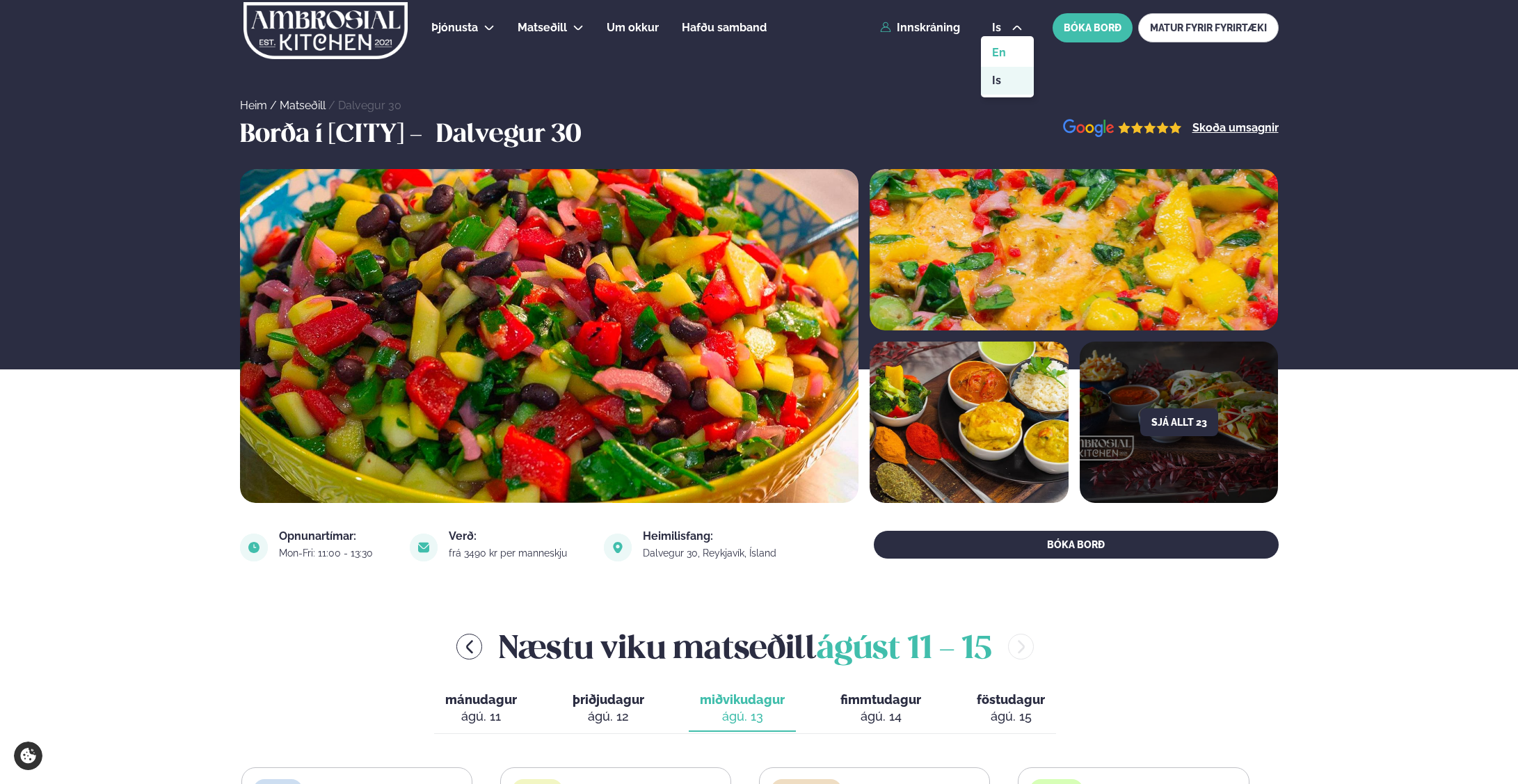 click on "en" at bounding box center [1007, 53] 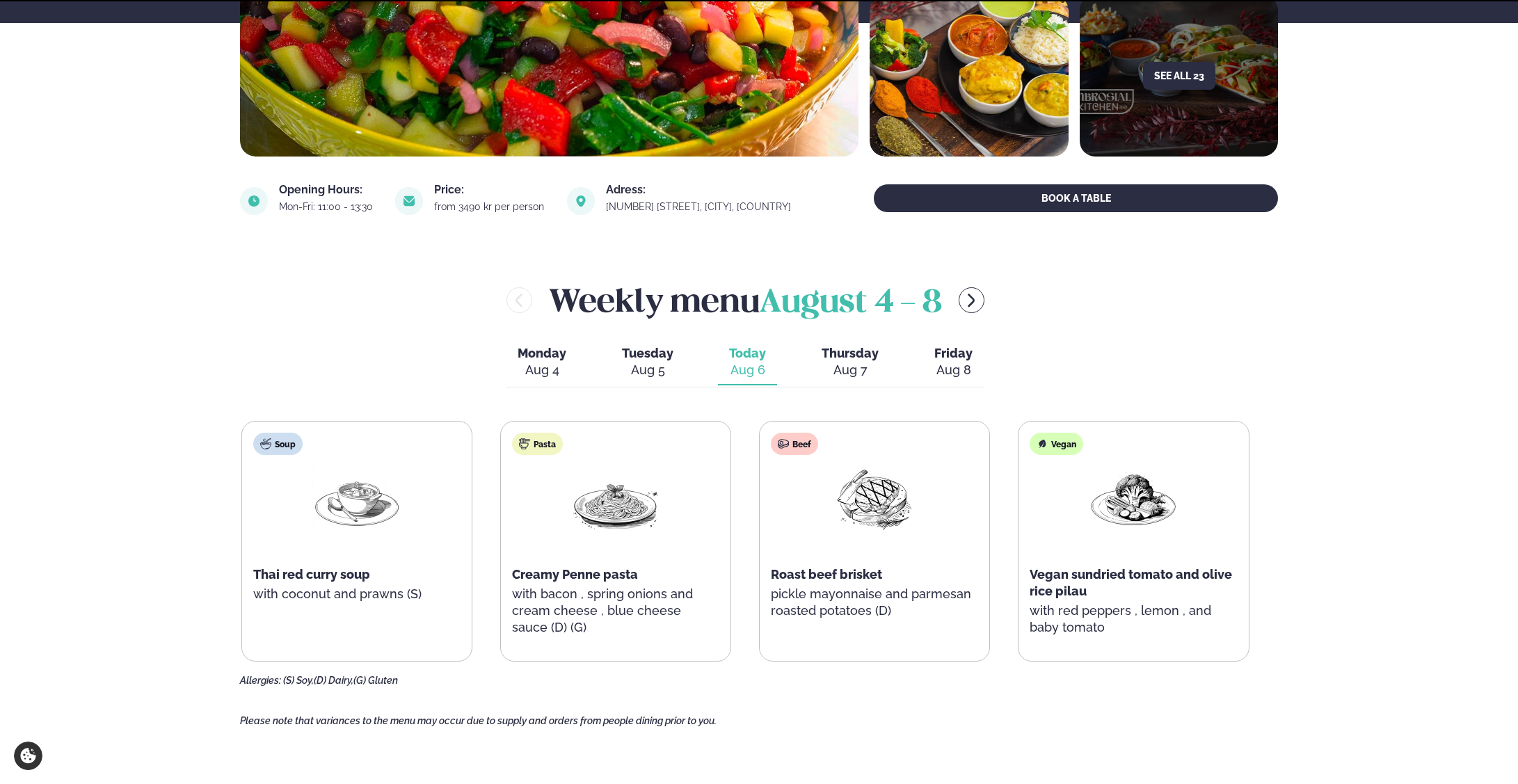 scroll, scrollTop: 350, scrollLeft: 0, axis: vertical 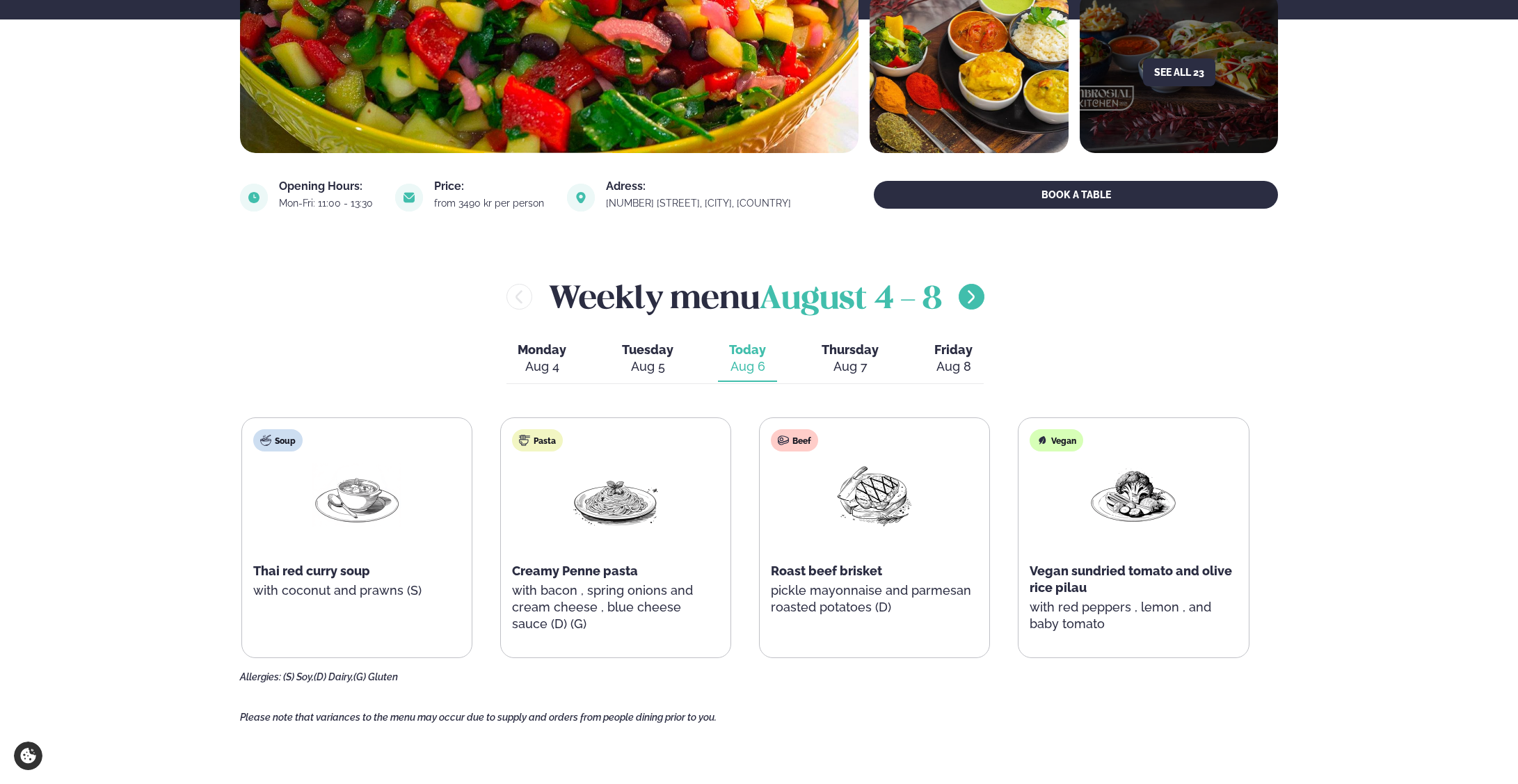 click 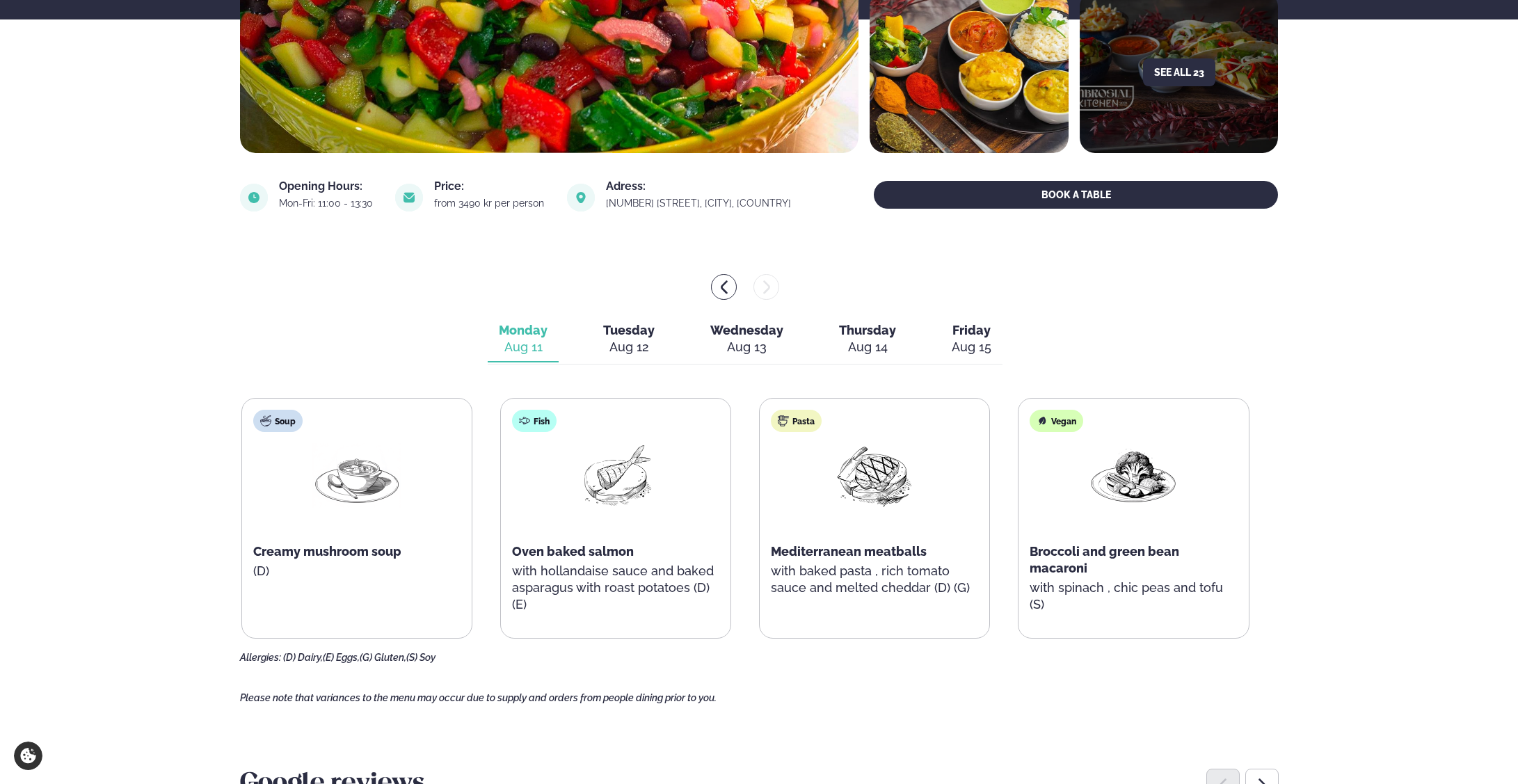 click on "Aug 13" at bounding box center [746, 347] 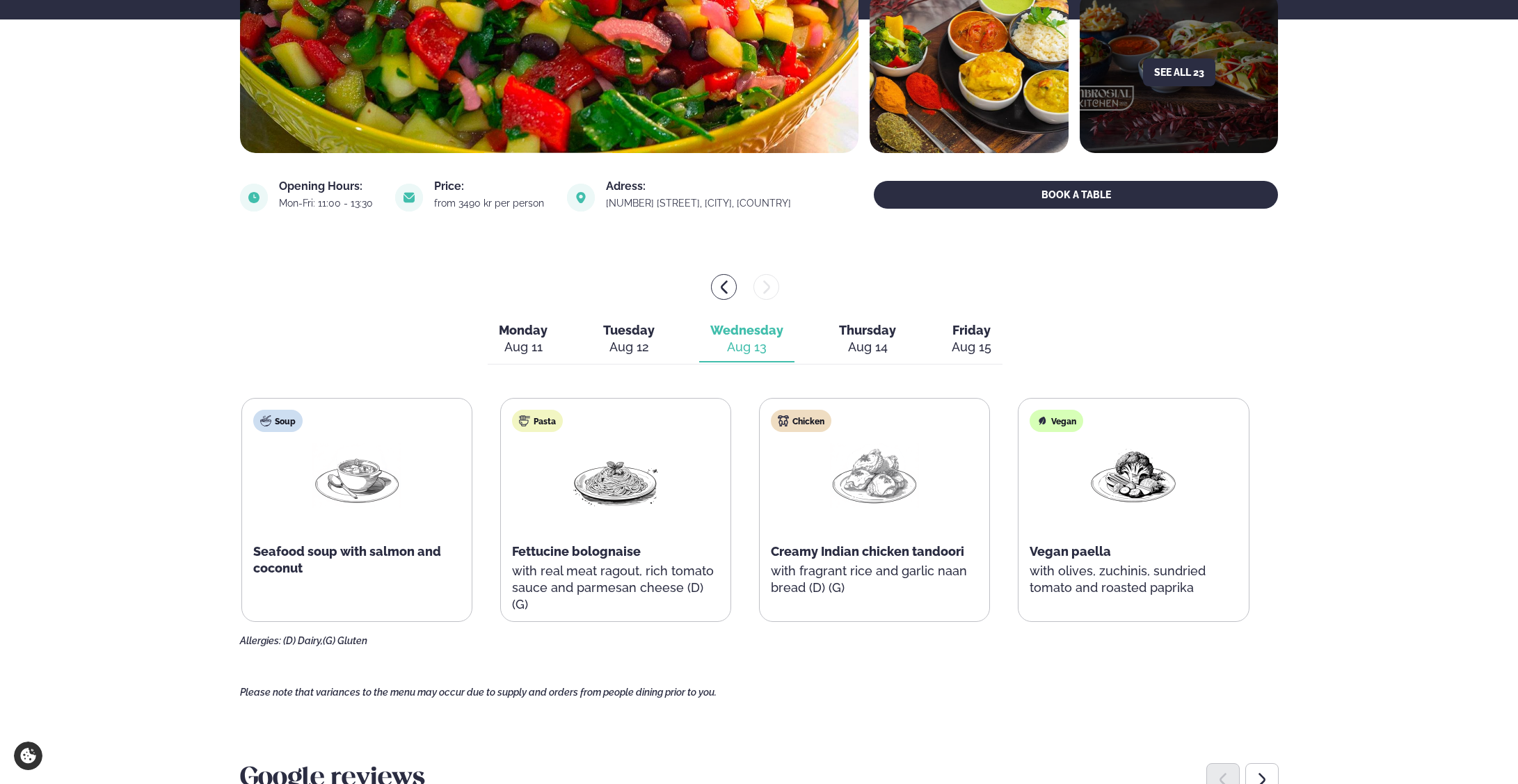 click on "Thursday" at bounding box center (868, 330) 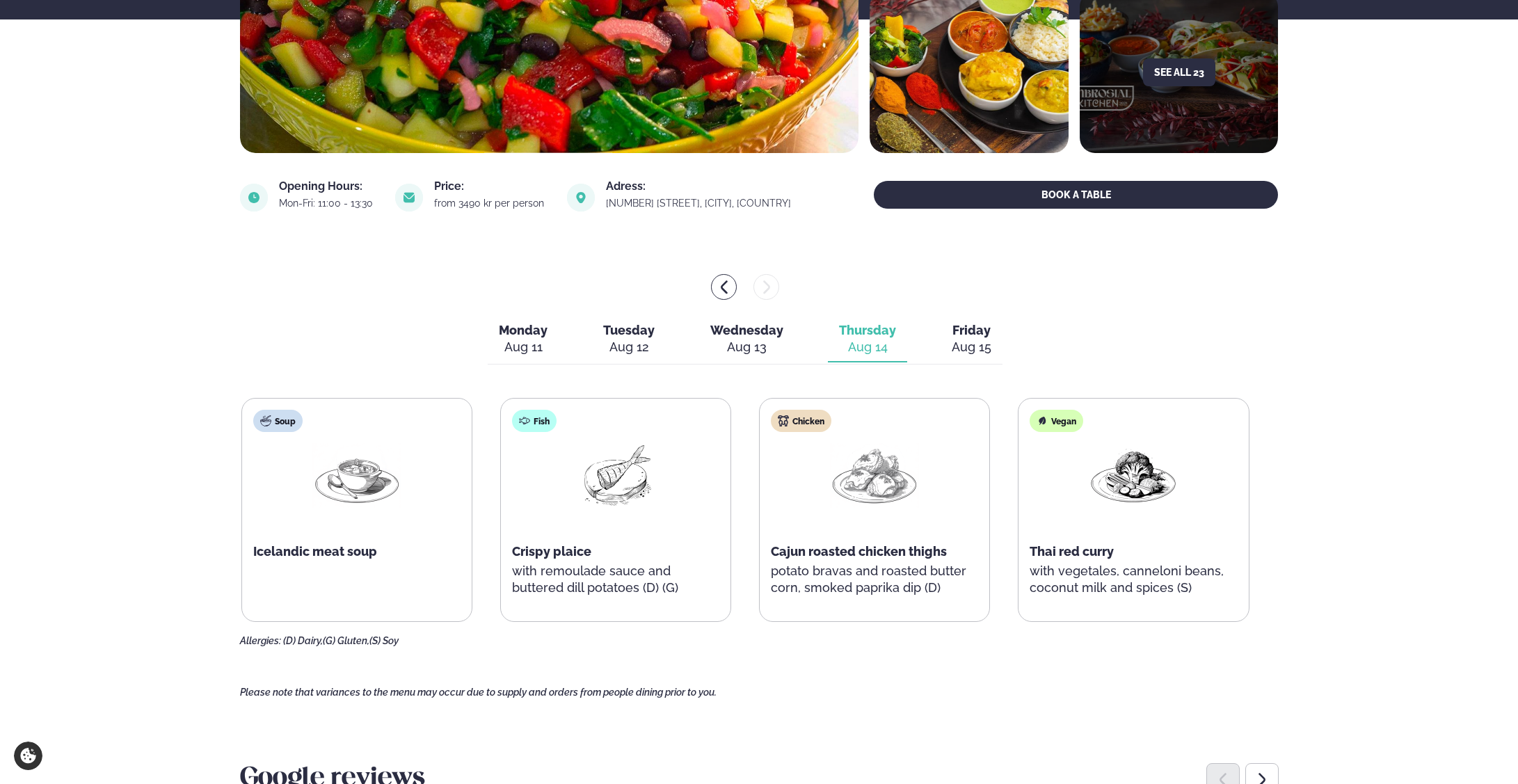 click on "Friday" at bounding box center [971, 330] 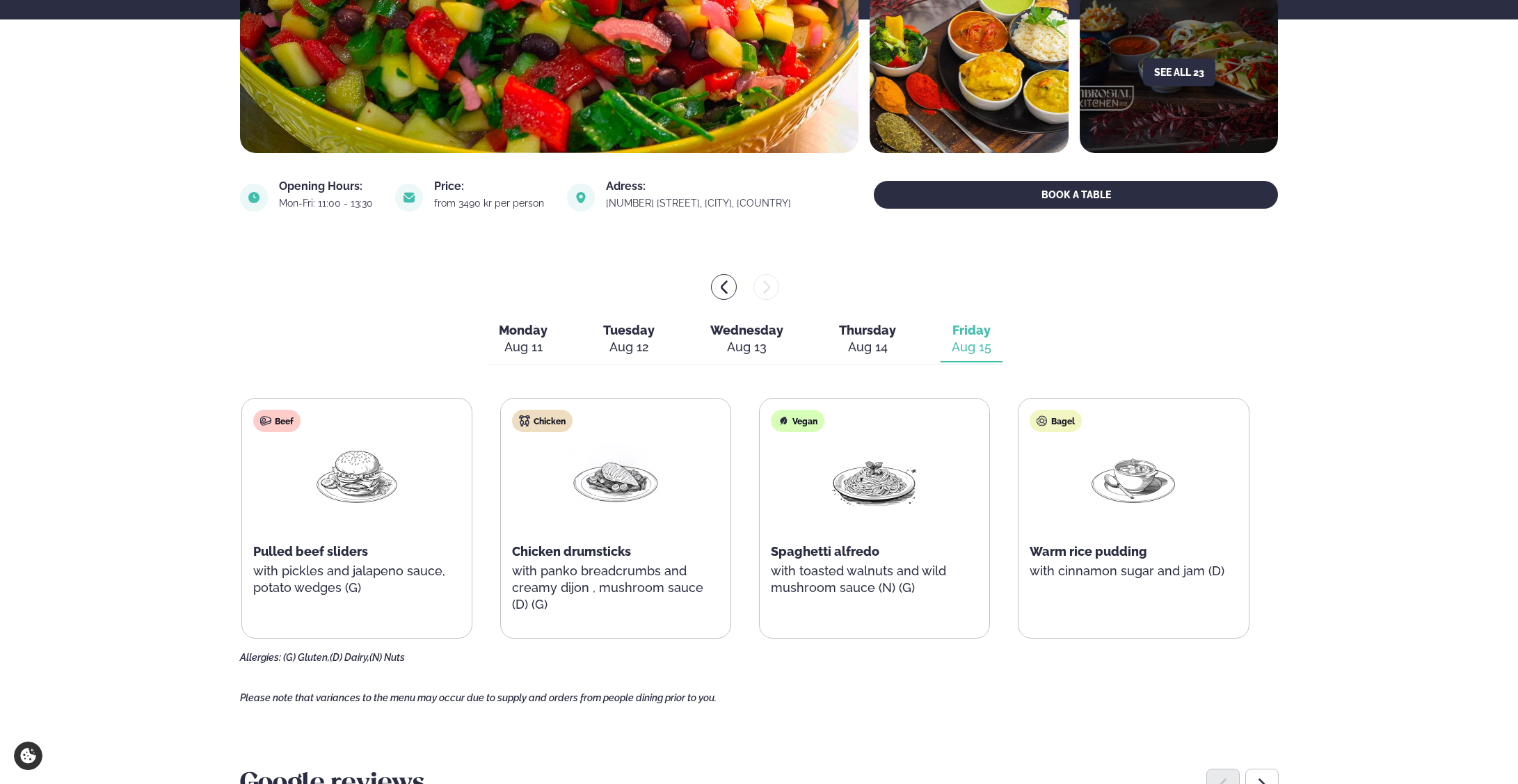 click on "Aug 11" at bounding box center (523, 347) 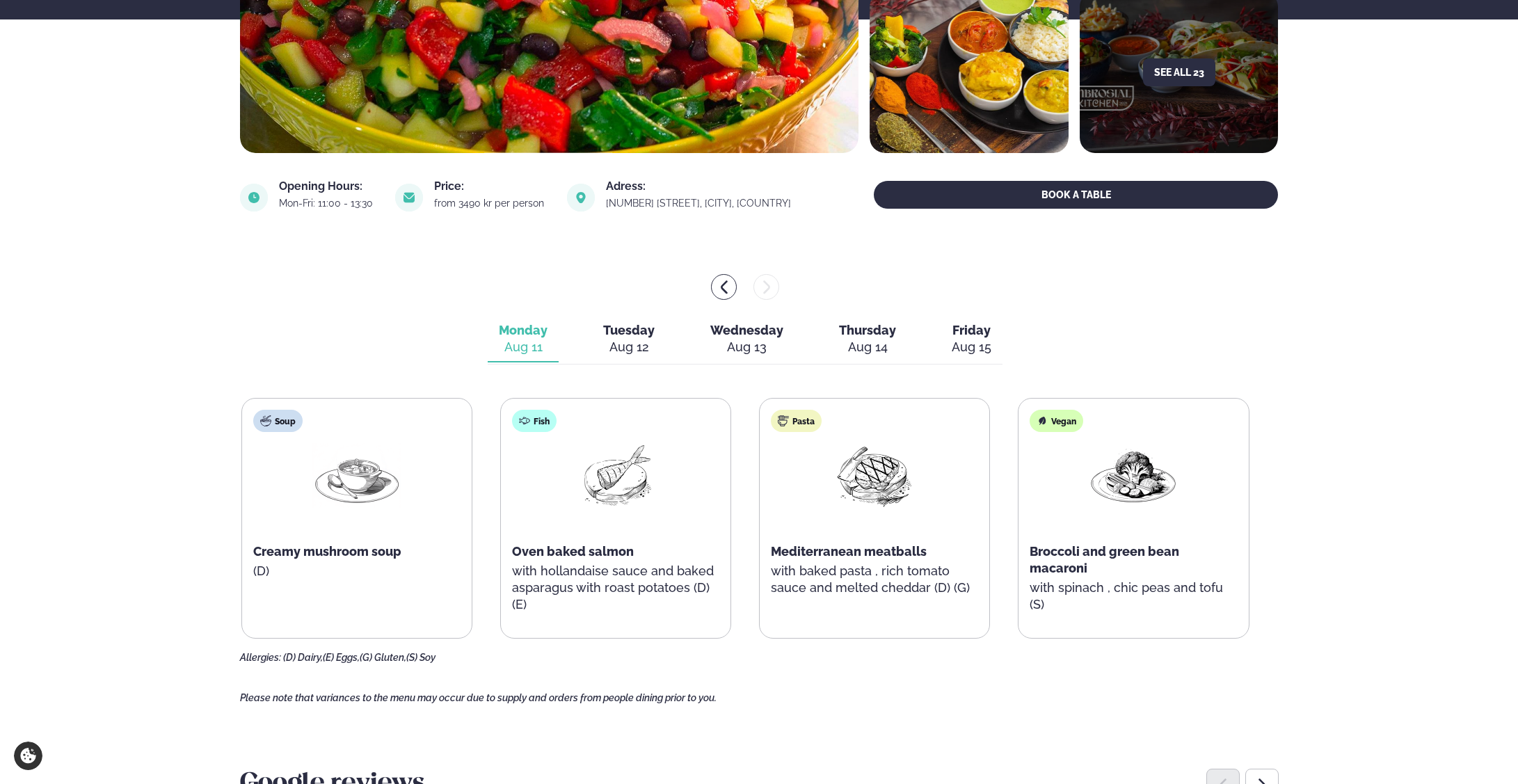 click on "Aug 12" at bounding box center [629, 347] 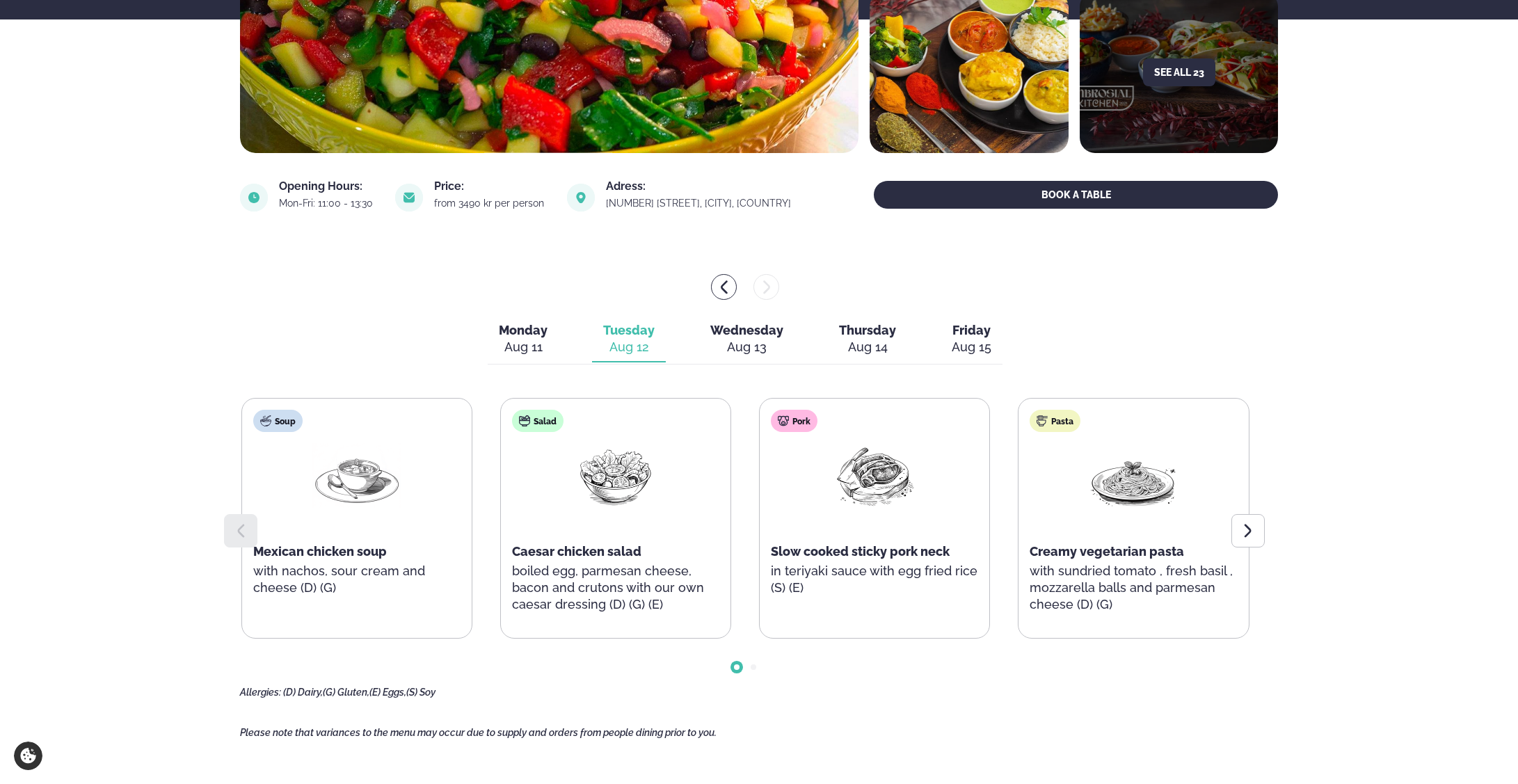 click on "Aug 13" at bounding box center [746, 347] 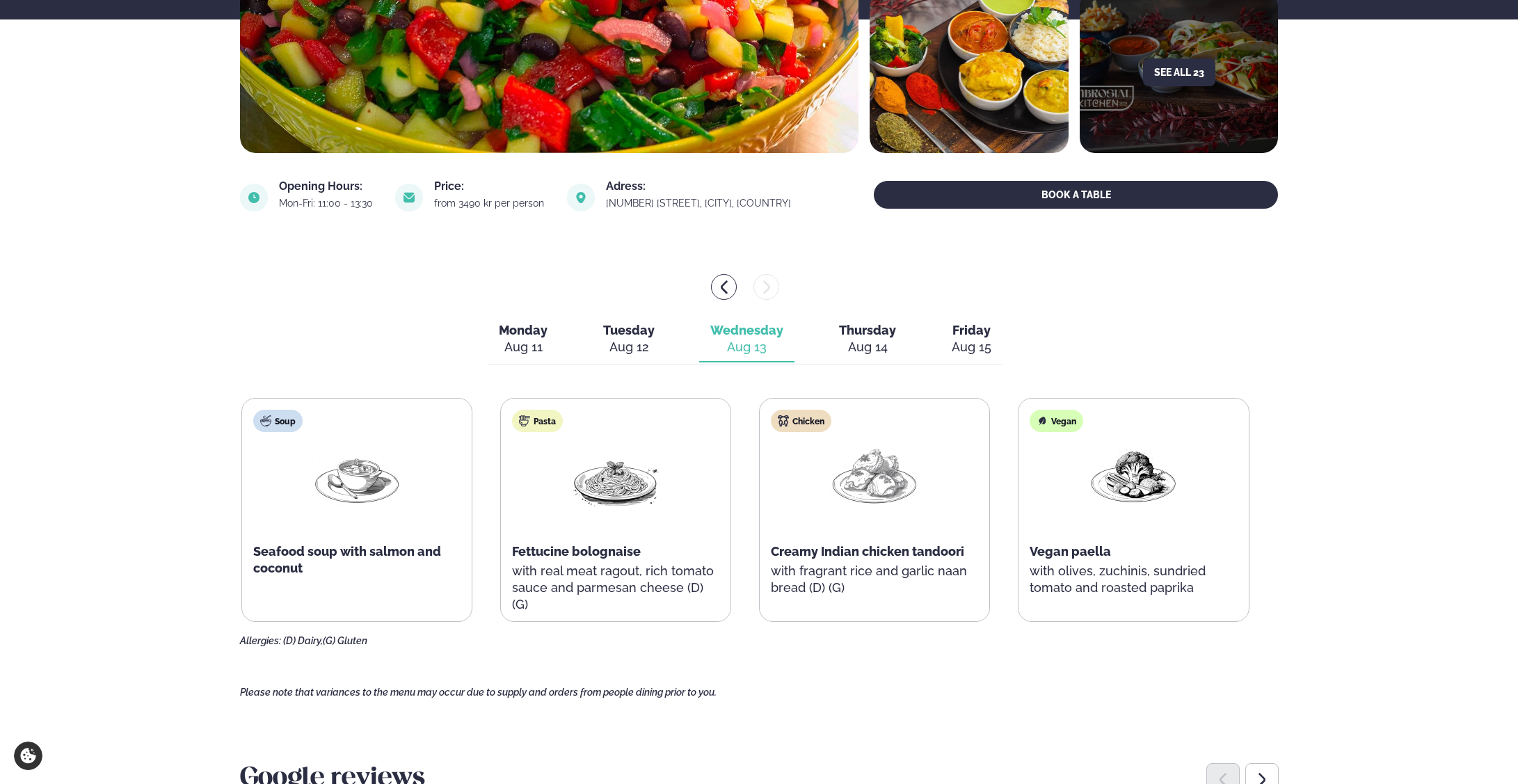 click on "Aug 14" at bounding box center (868, 347) 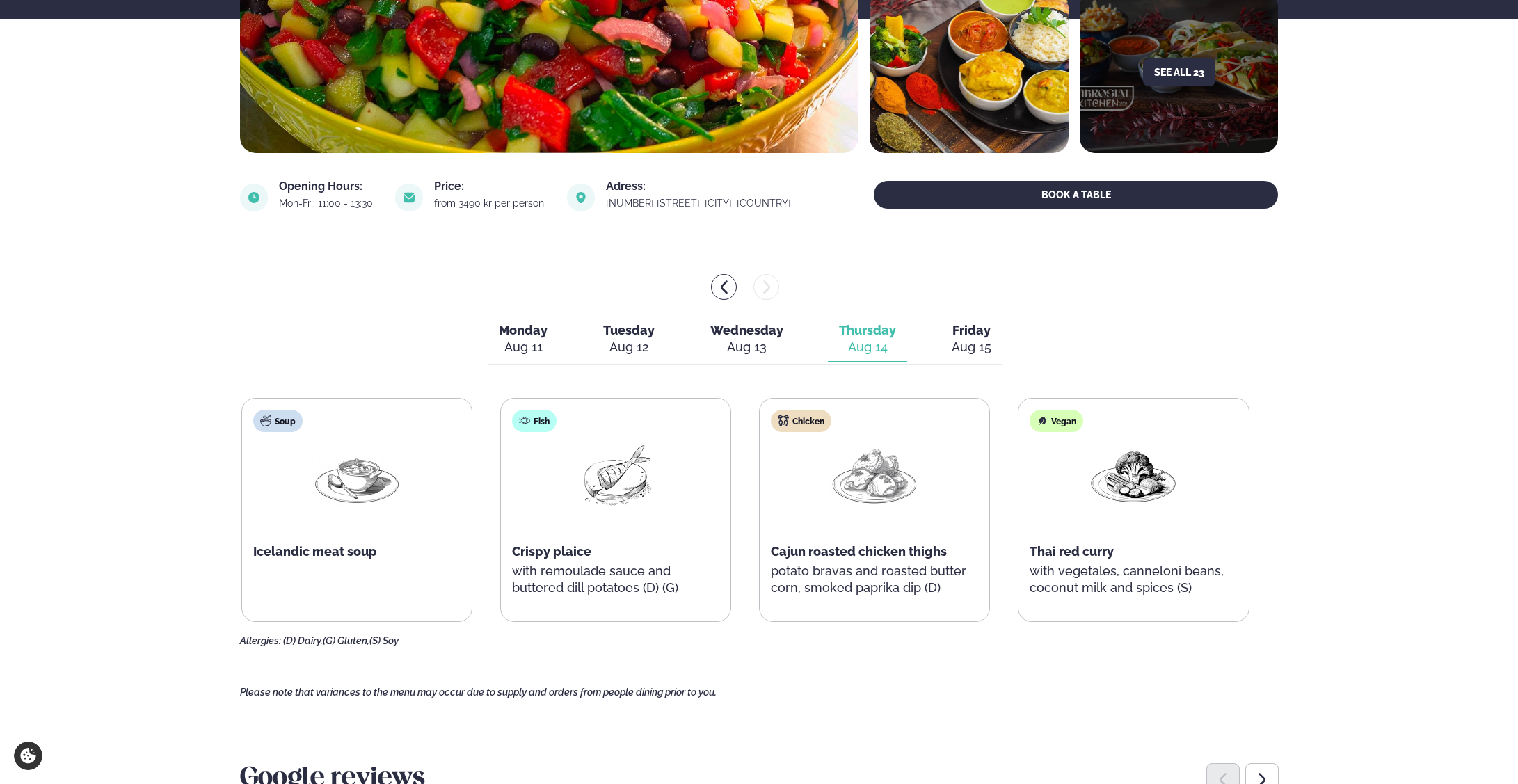 click on "Aug 15" at bounding box center (971, 347) 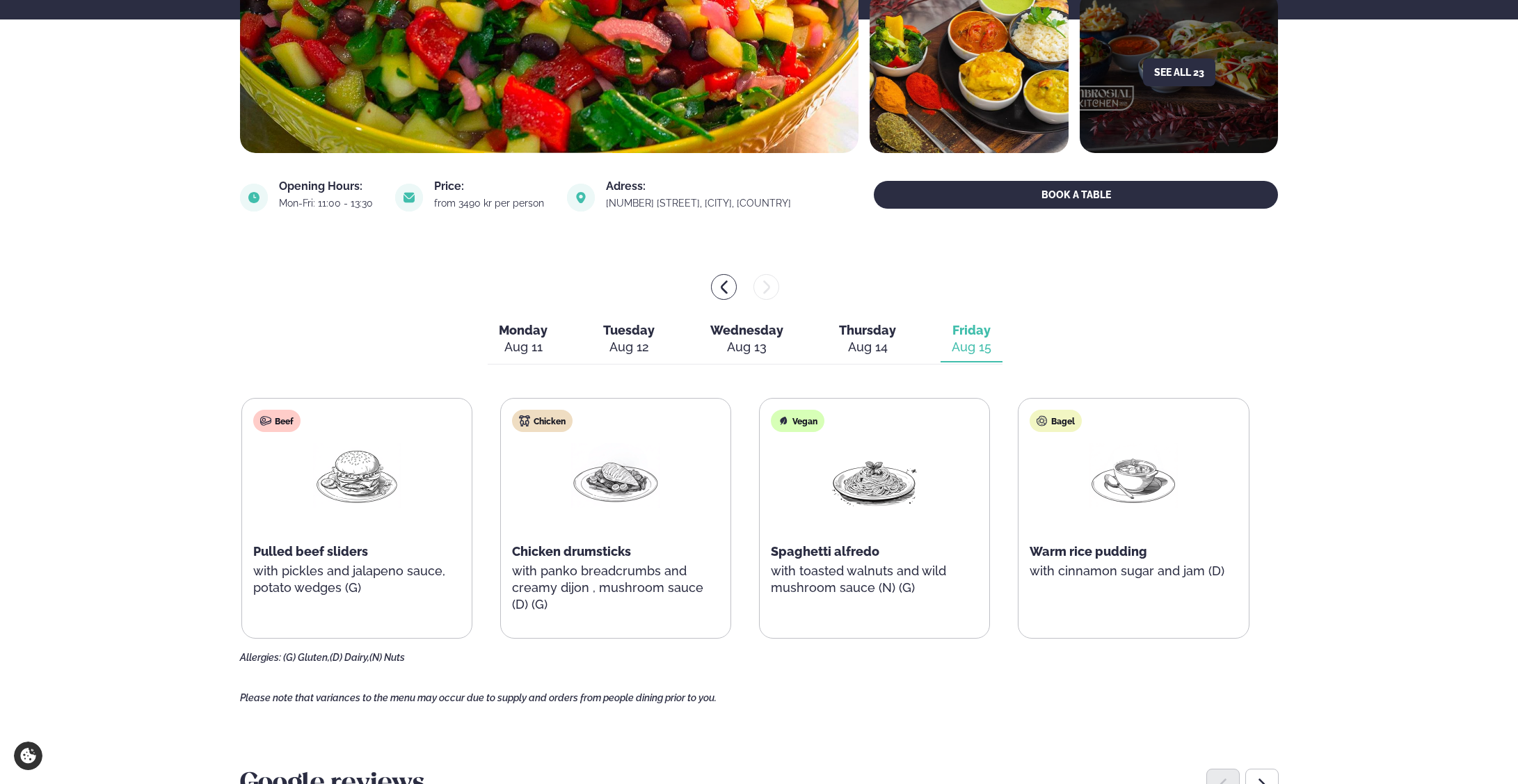 click on "Aug 14" at bounding box center (868, 347) 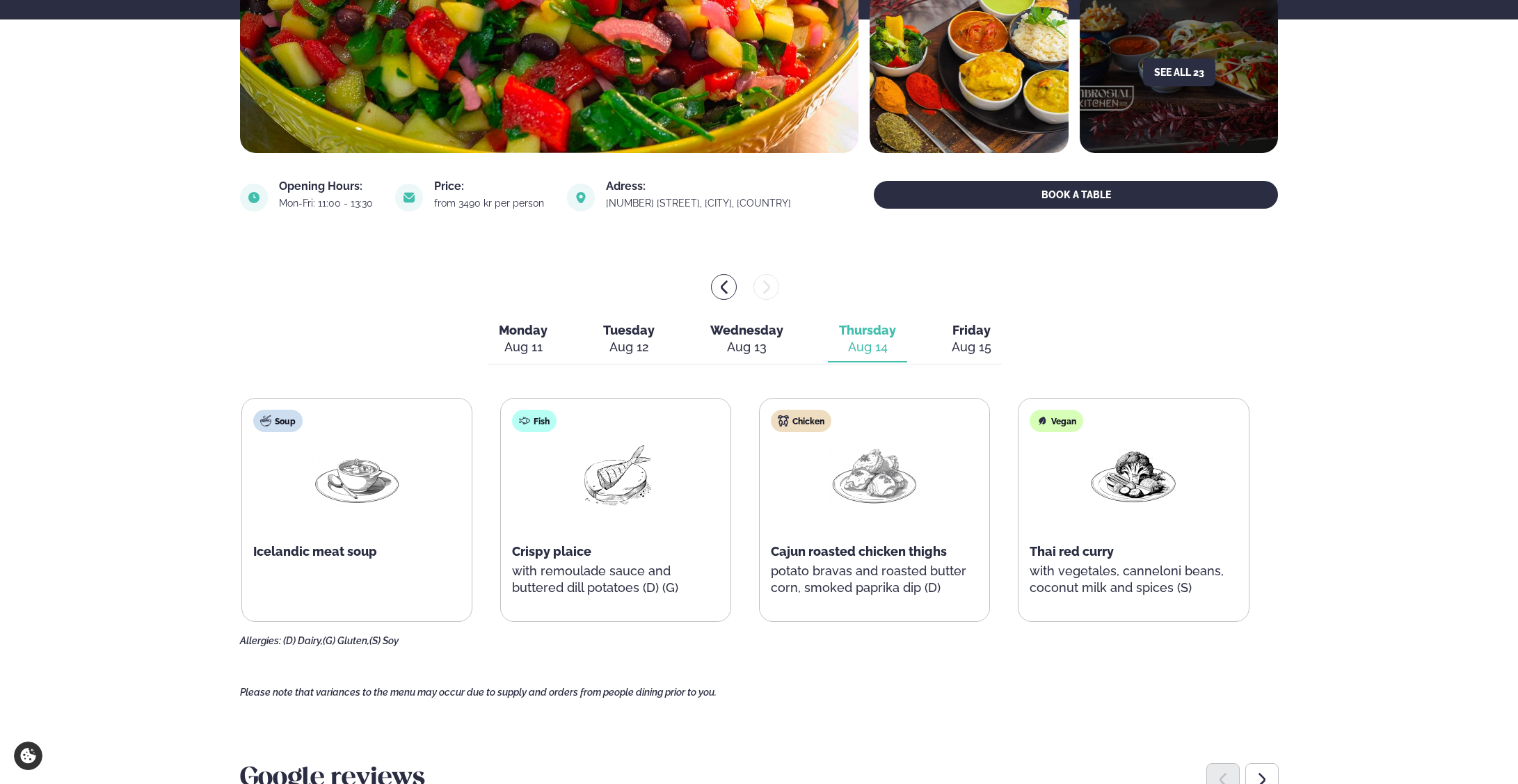 click on "Aug 13" at bounding box center (746, 347) 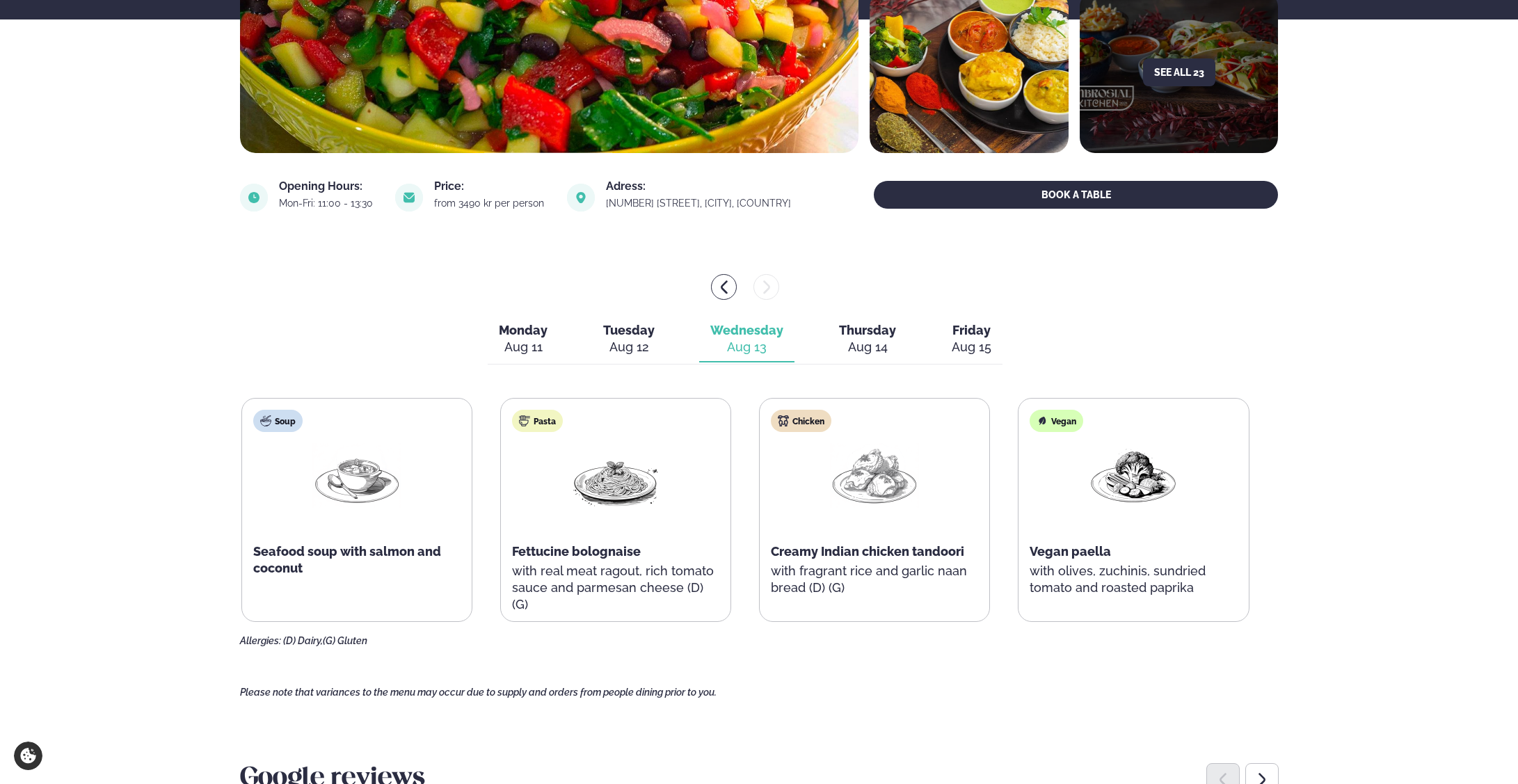 click on "Aug 12" at bounding box center (629, 347) 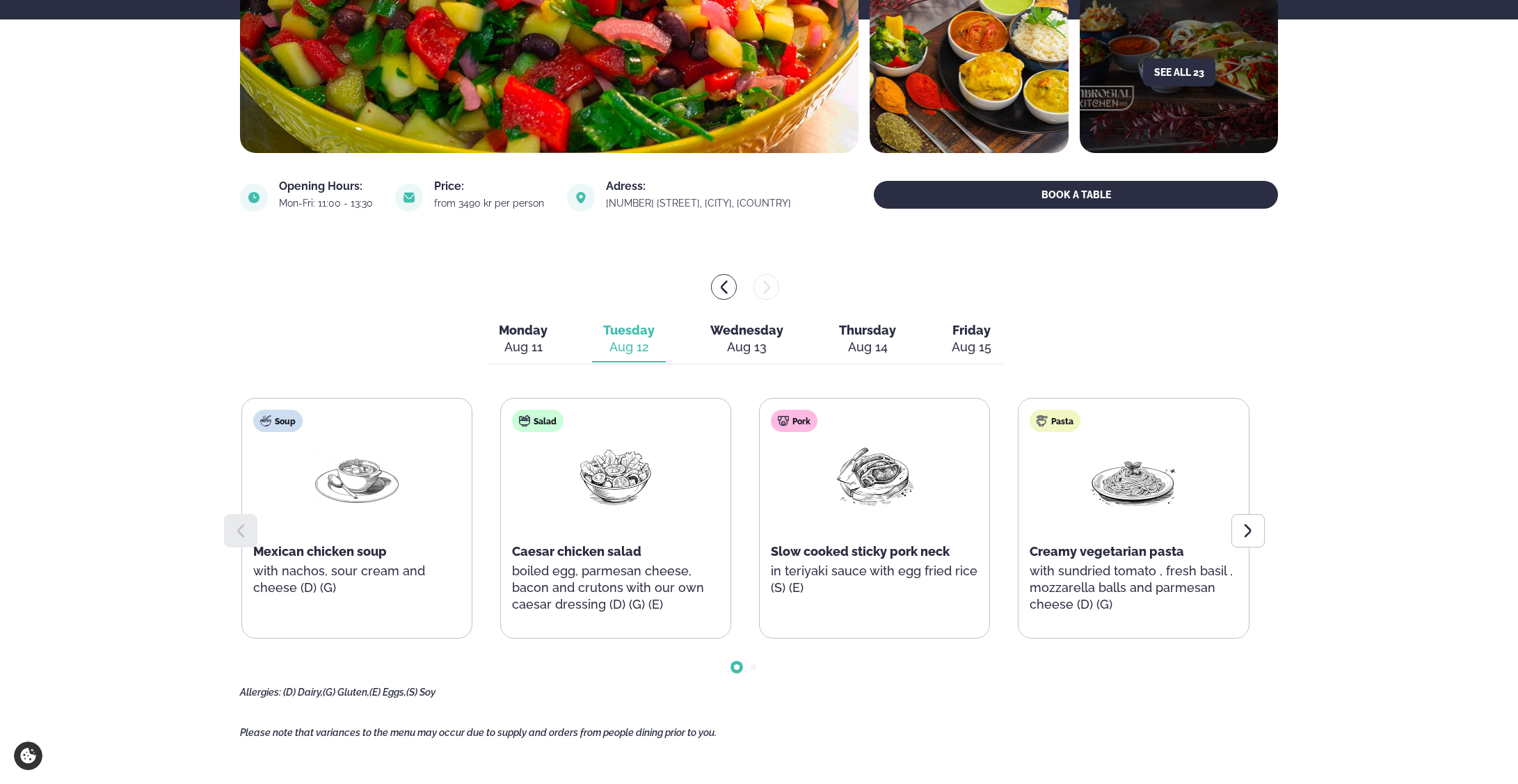 click on "Aug 11" at bounding box center (523, 347) 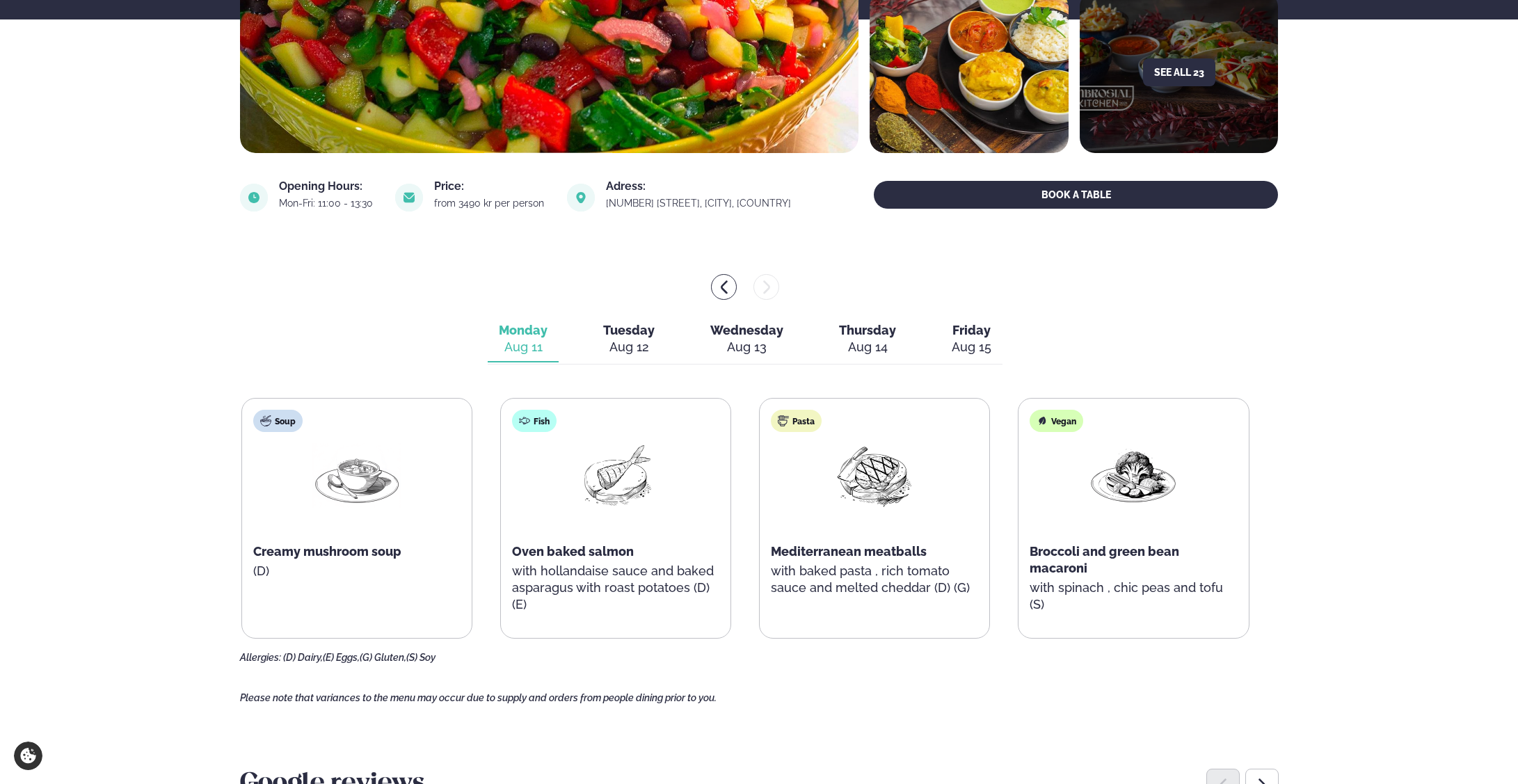 click on "Aug 13" at bounding box center (746, 347) 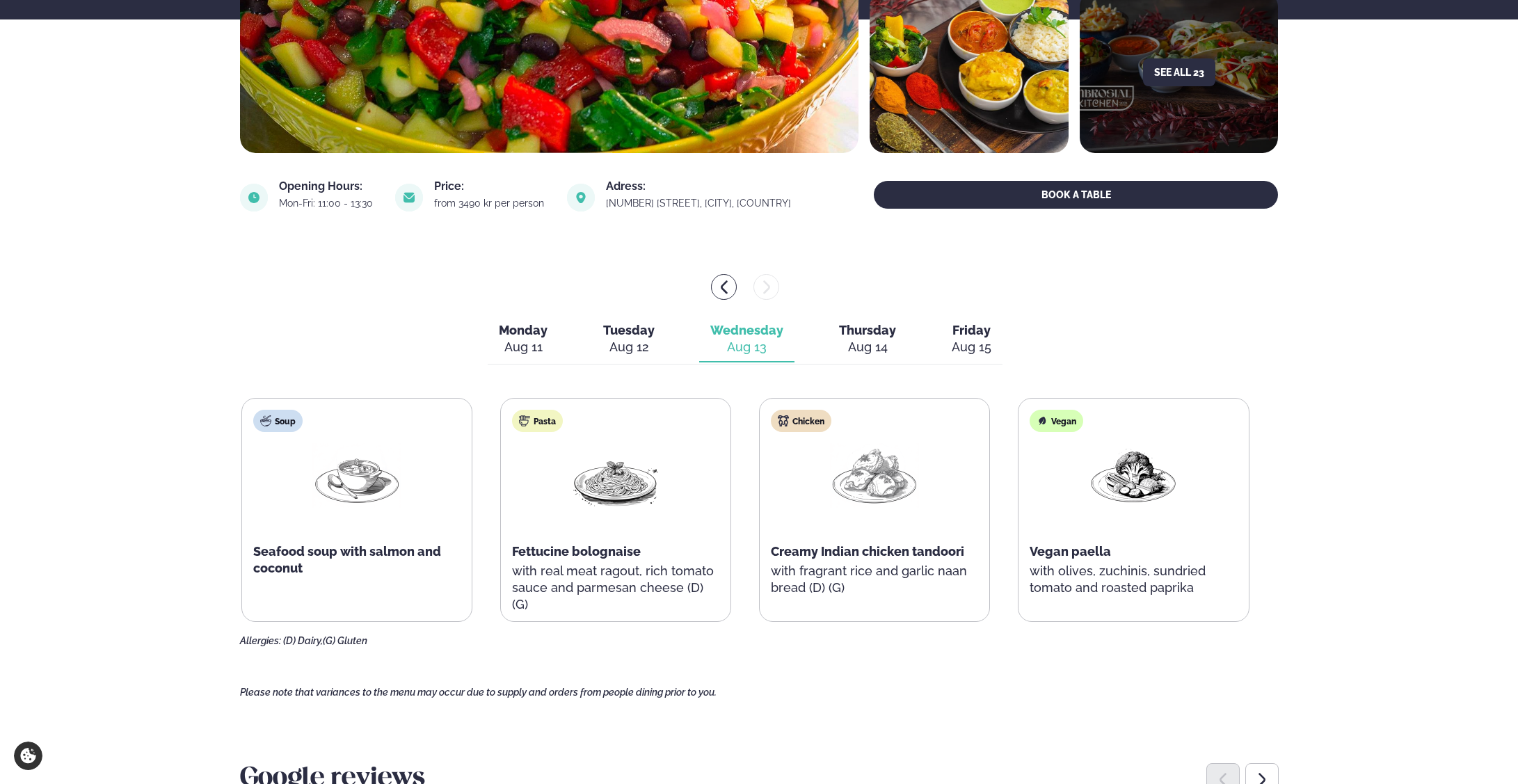 click on "Aug 14" at bounding box center [868, 347] 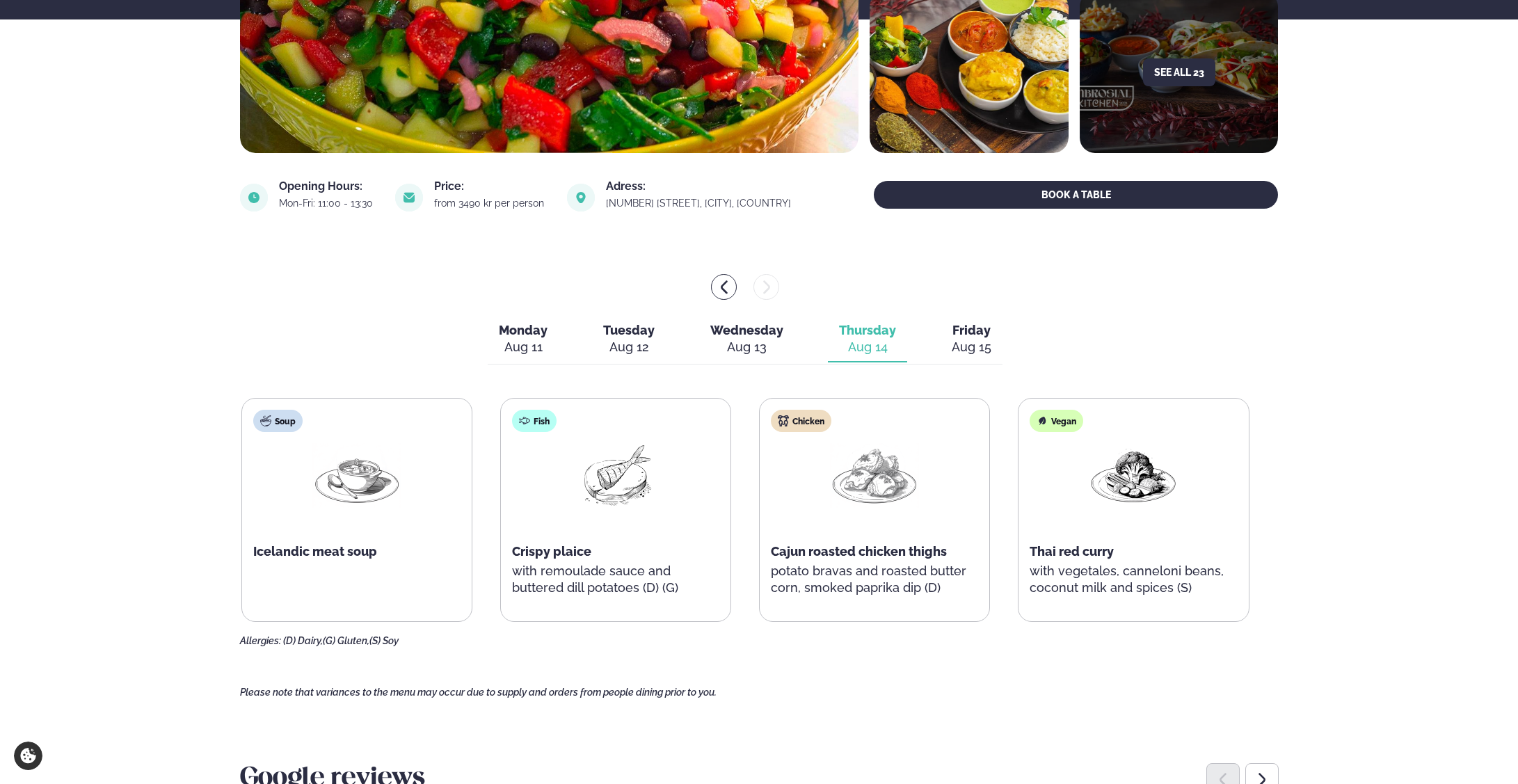 click on "Aug 14" at bounding box center (868, 347) 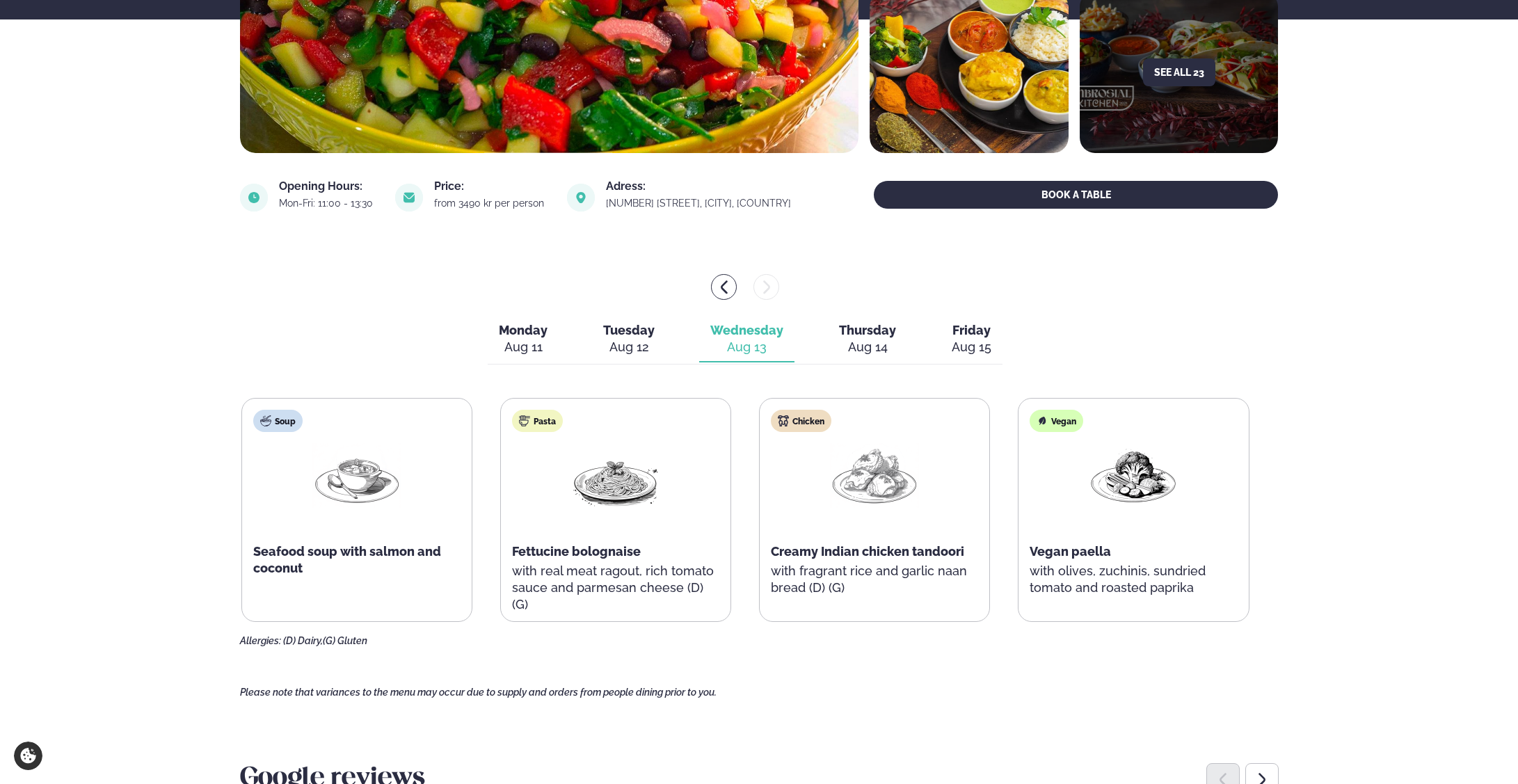 click on "Aug 14" at bounding box center (868, 347) 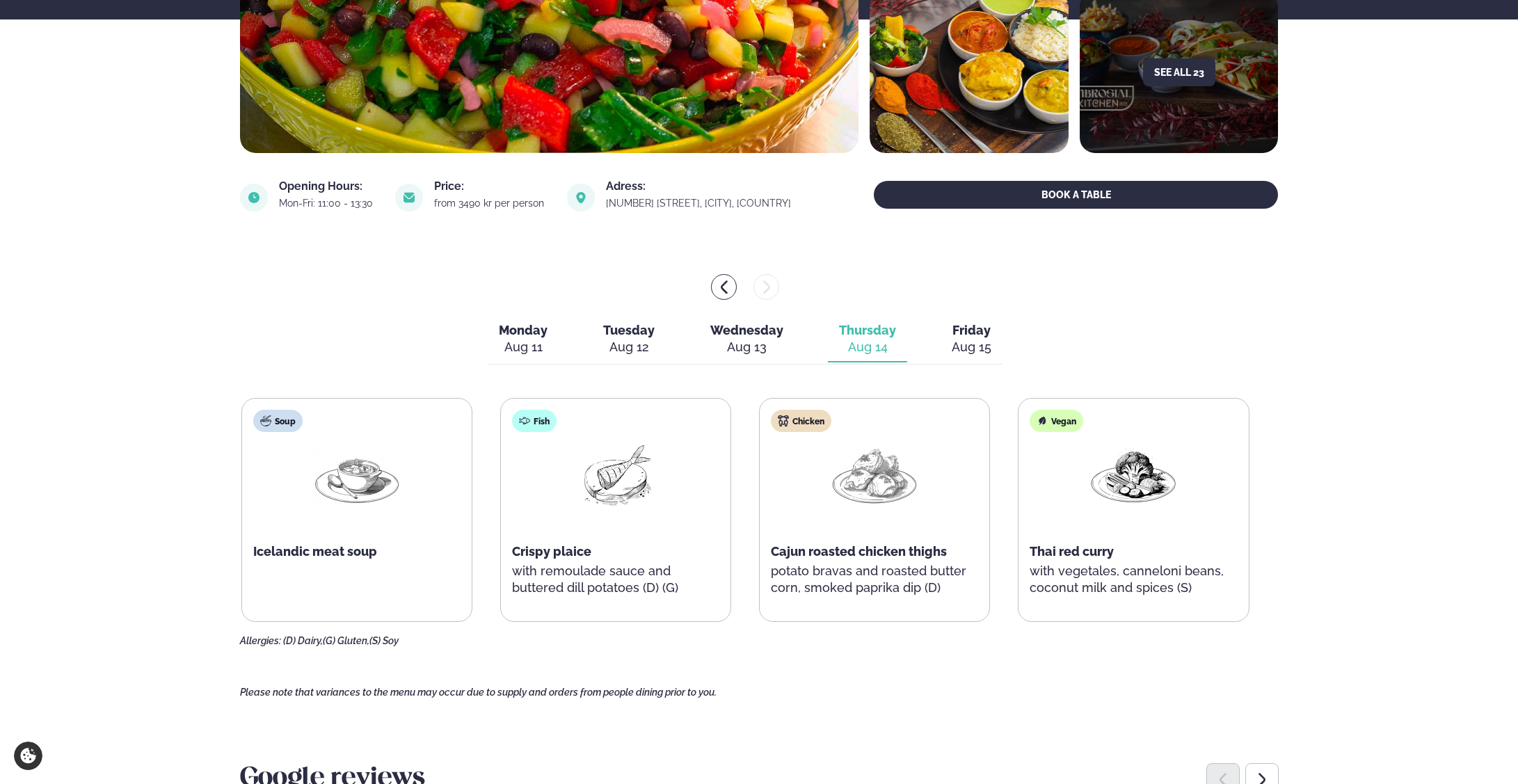 click on "Monday" at bounding box center [523, 330] 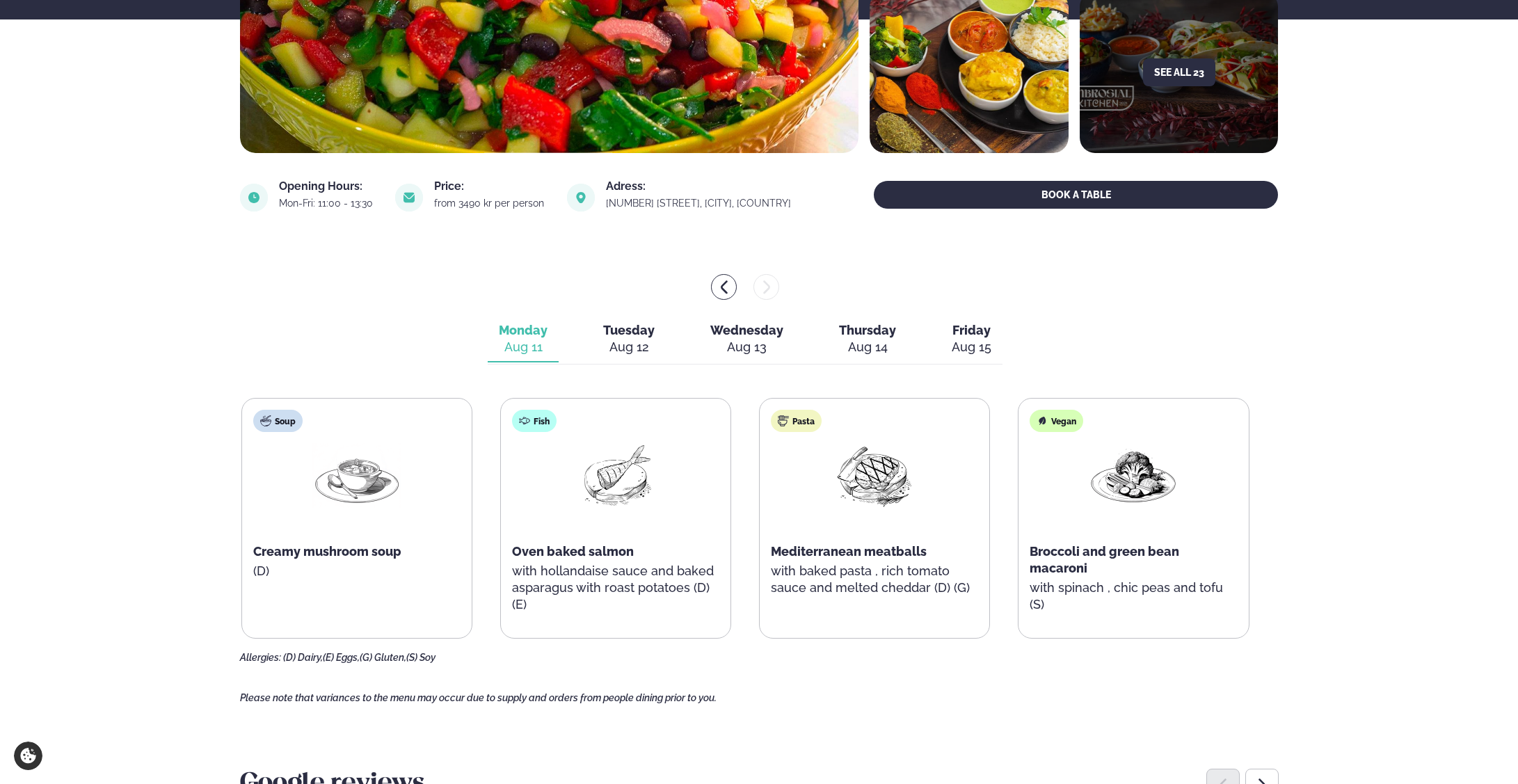 click on "Tuesday" at bounding box center (629, 330) 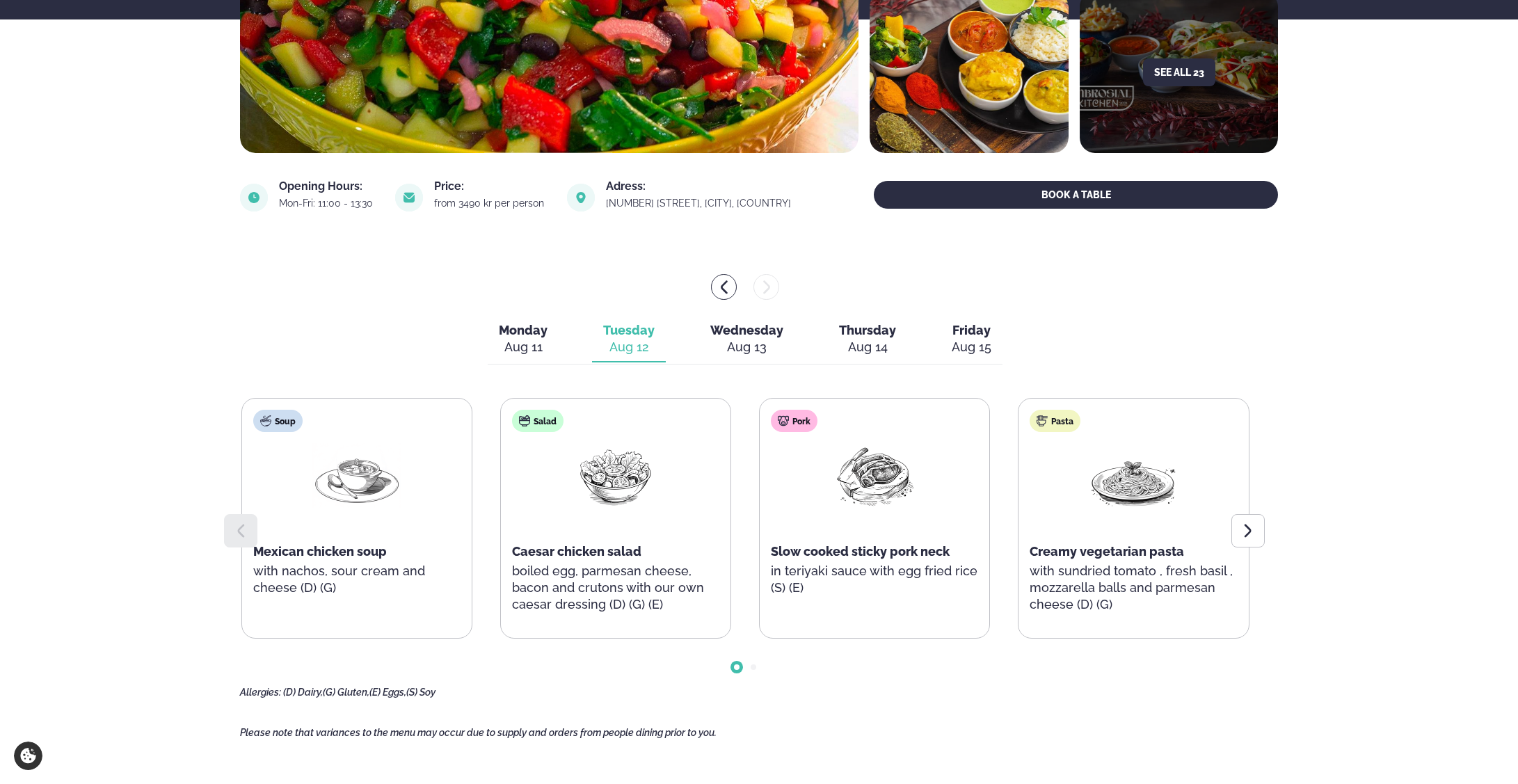 click on "Aug 13" at bounding box center [746, 347] 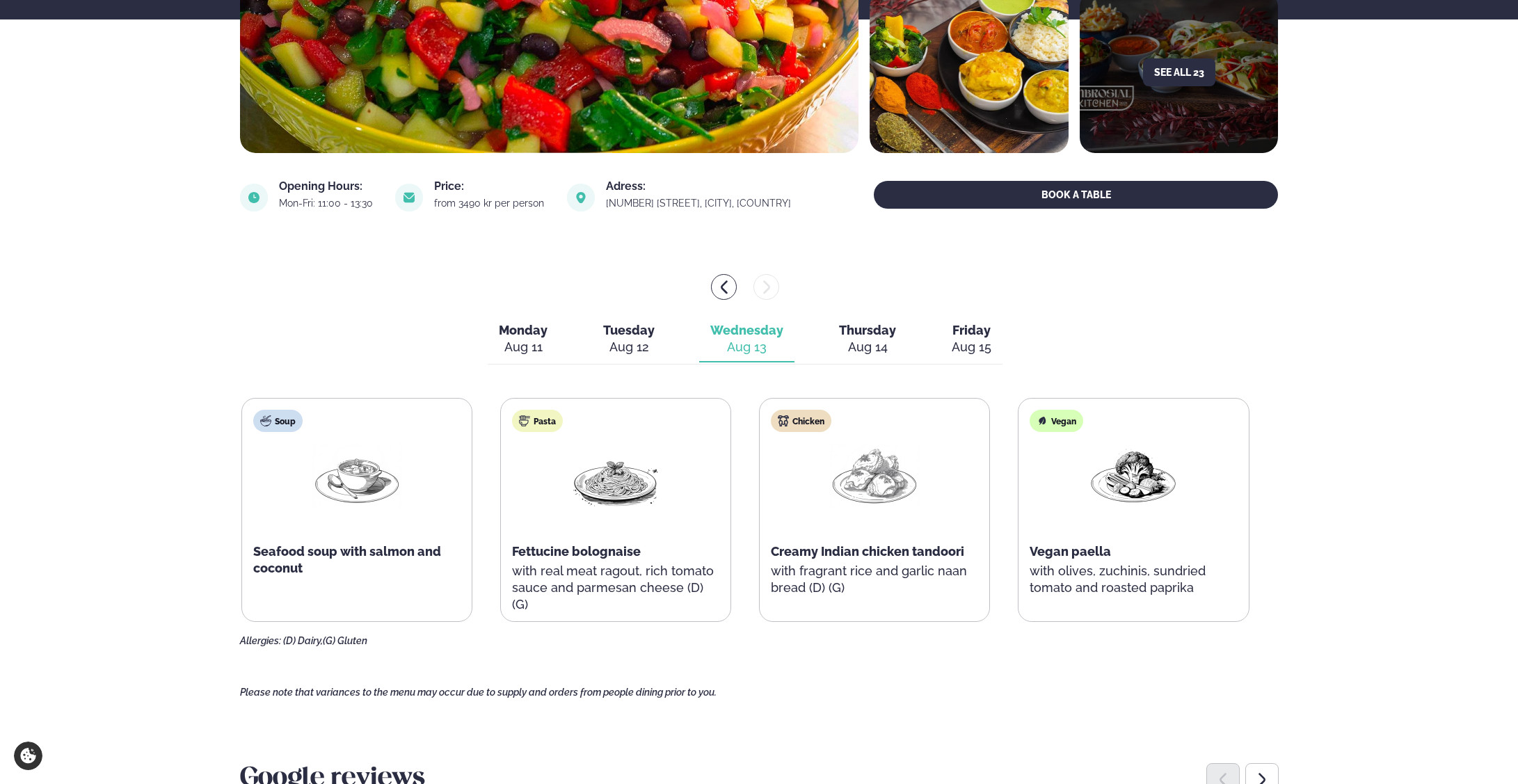 click on "Aug 14" at bounding box center (868, 347) 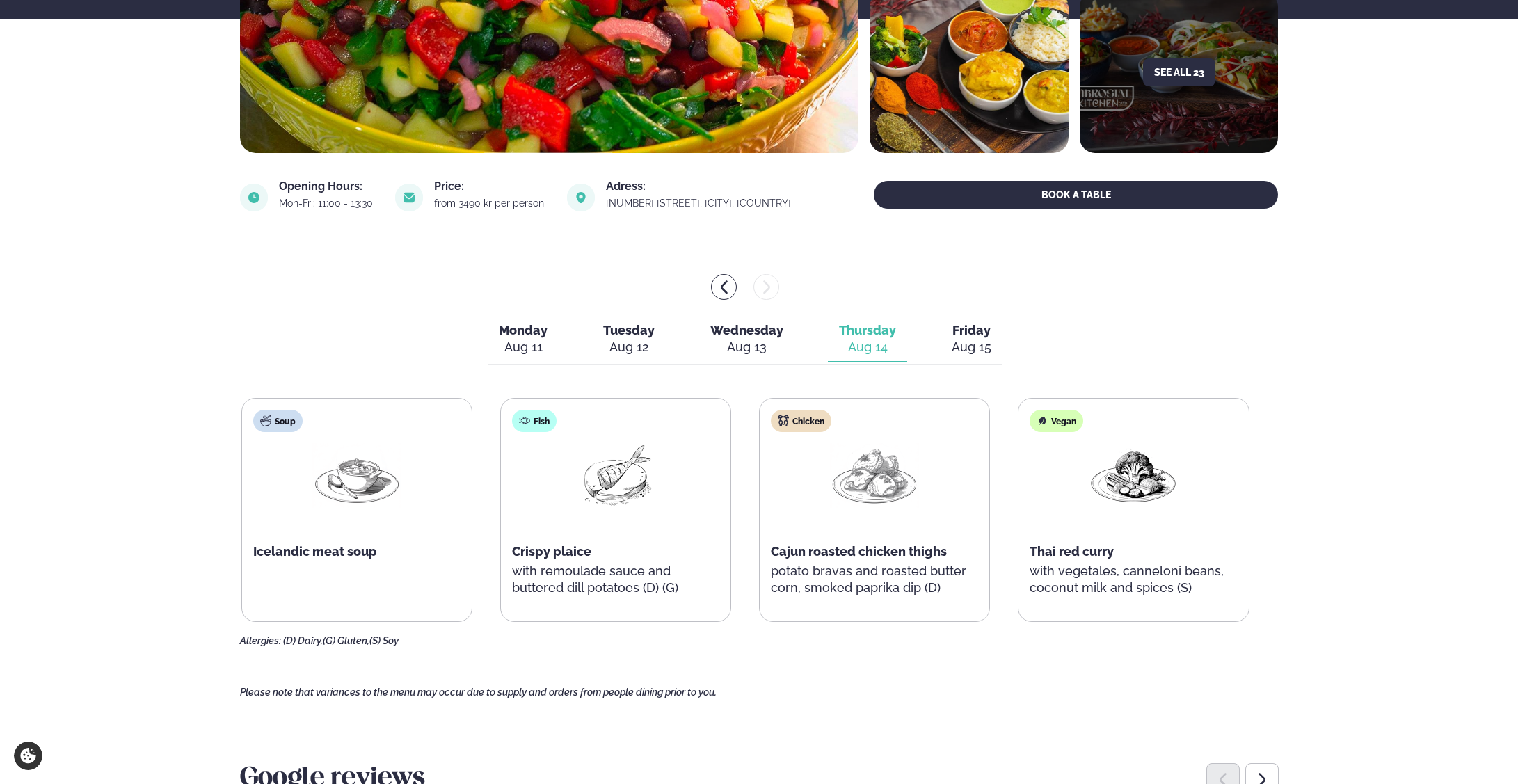 click on "Aug 15" at bounding box center [971, 347] 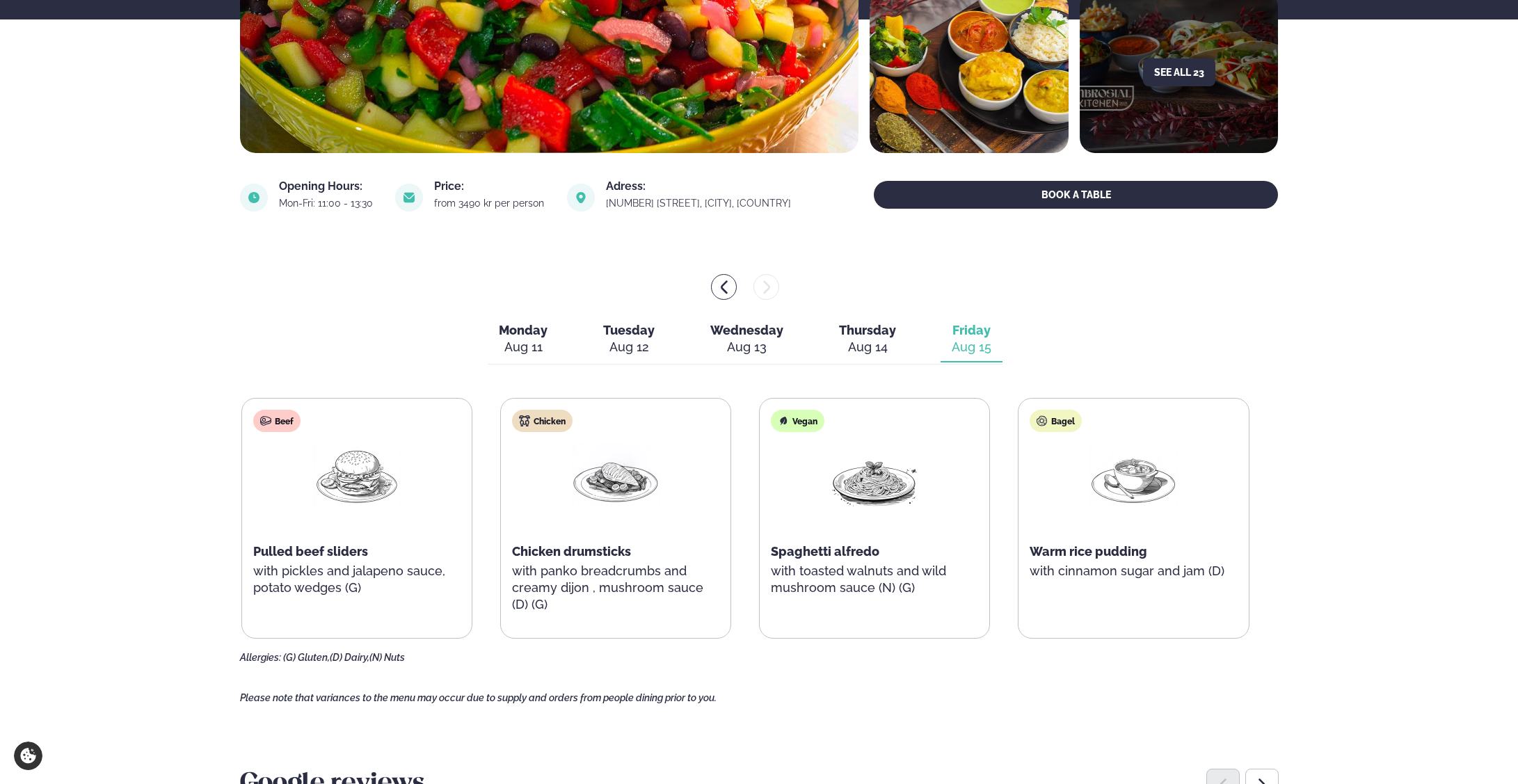 click on "Aug 15" at bounding box center [971, 347] 